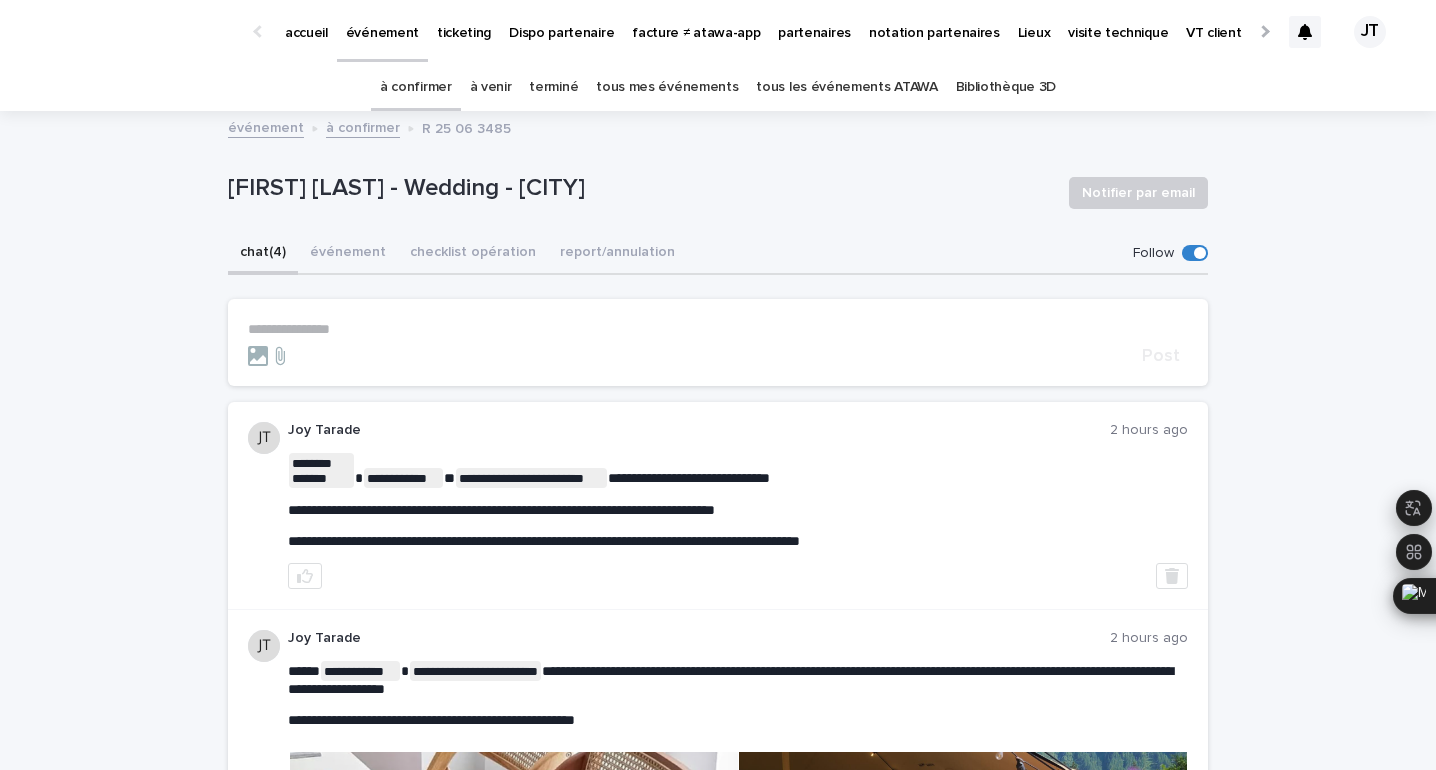 scroll, scrollTop: 0, scrollLeft: 0, axis: both 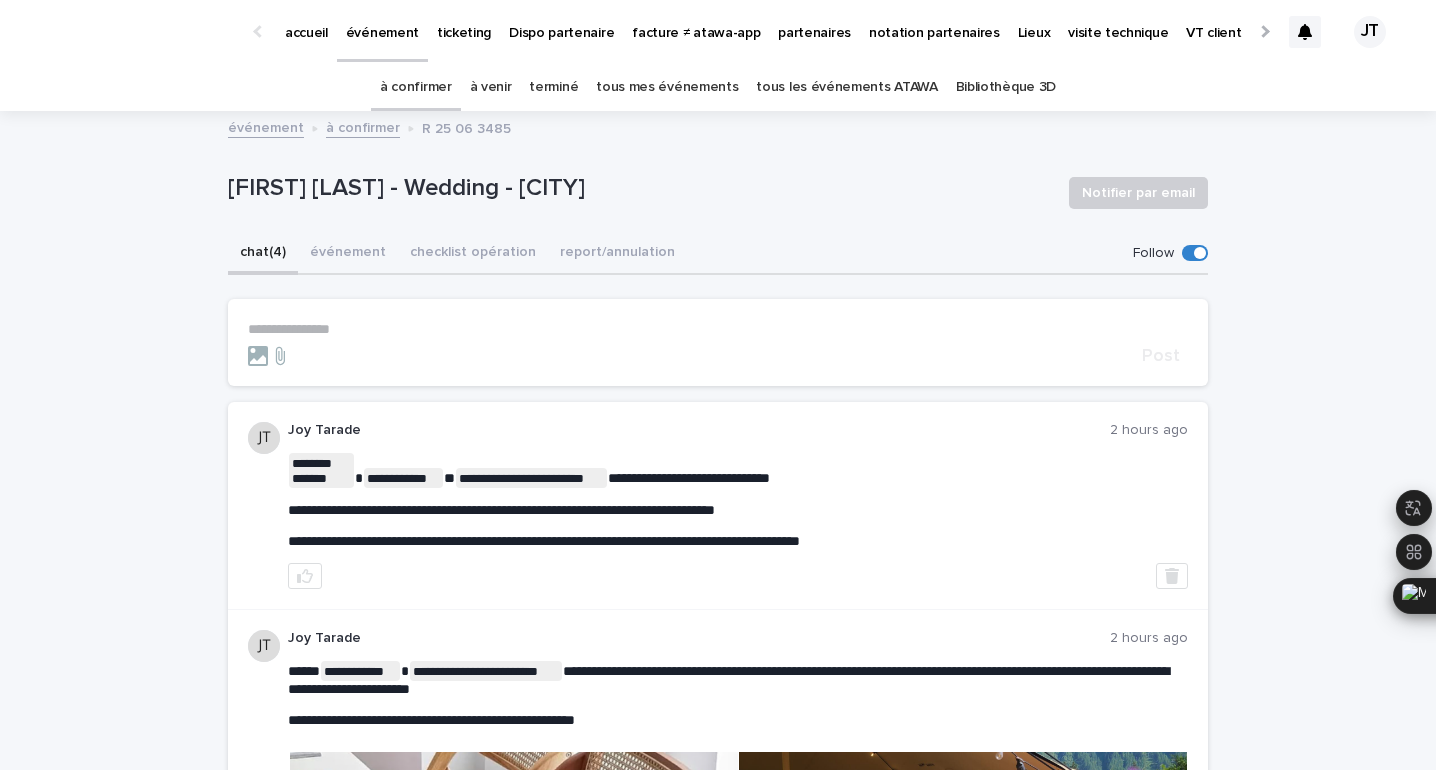 click on "R 25 06 3485" at bounding box center (466, 127) 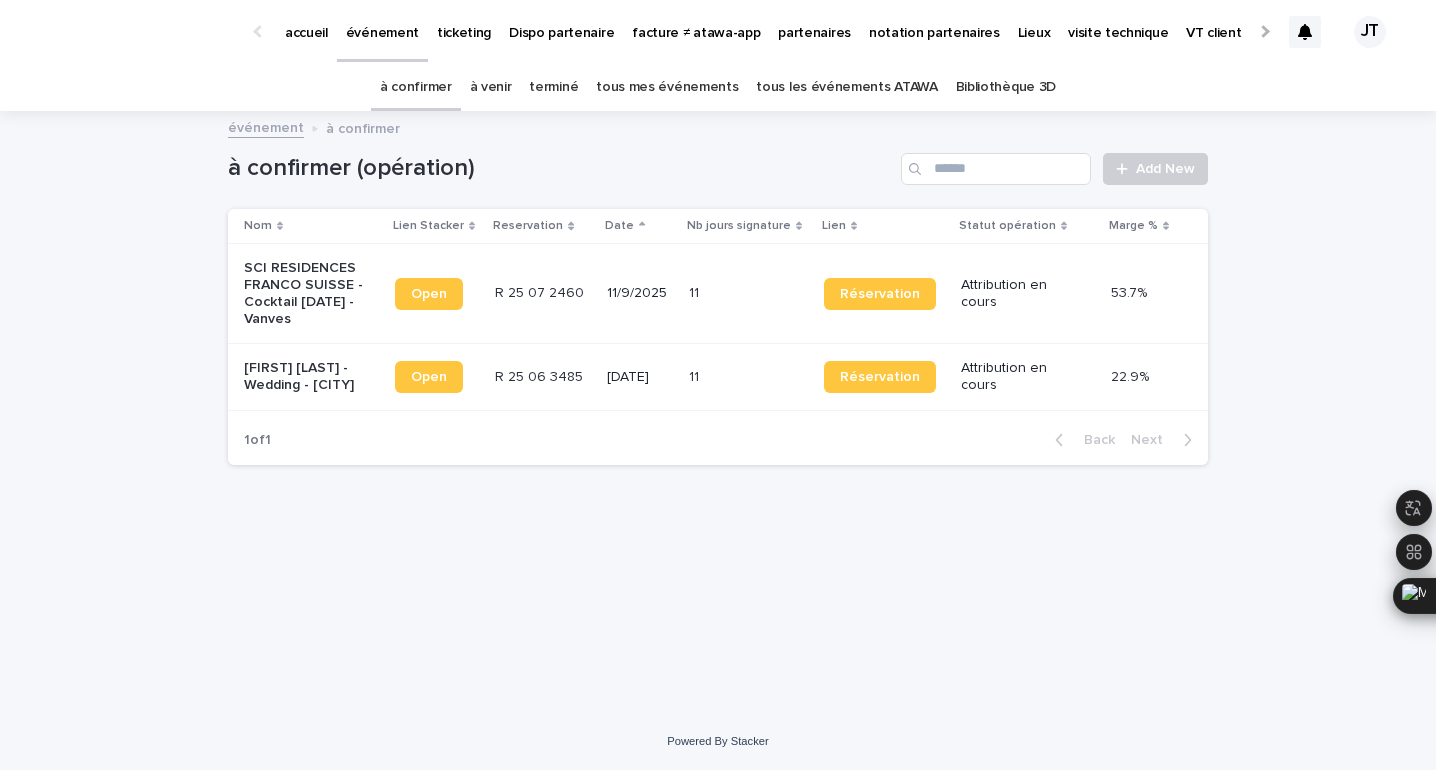 click on "11/9/2025" at bounding box center (639, 293) 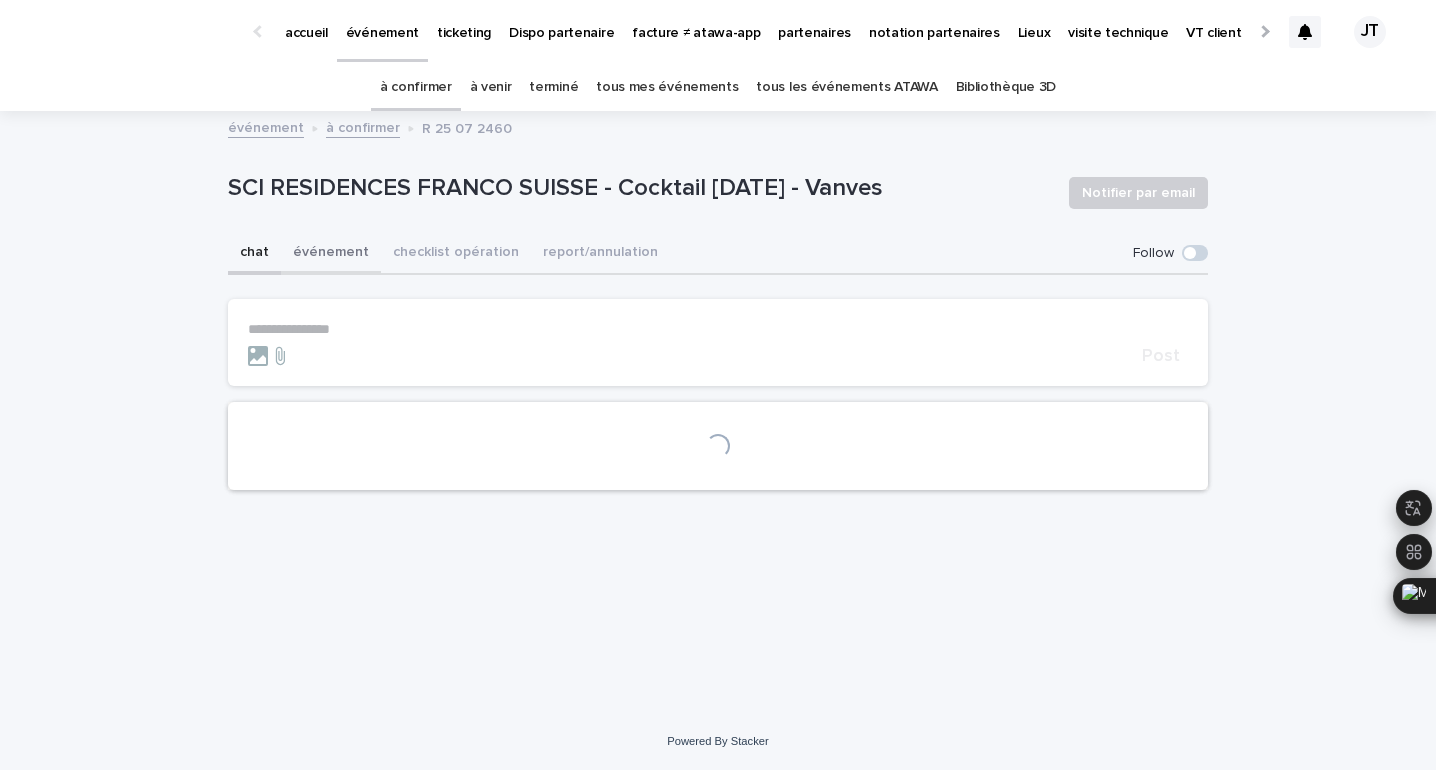 click on "événement" at bounding box center (331, 254) 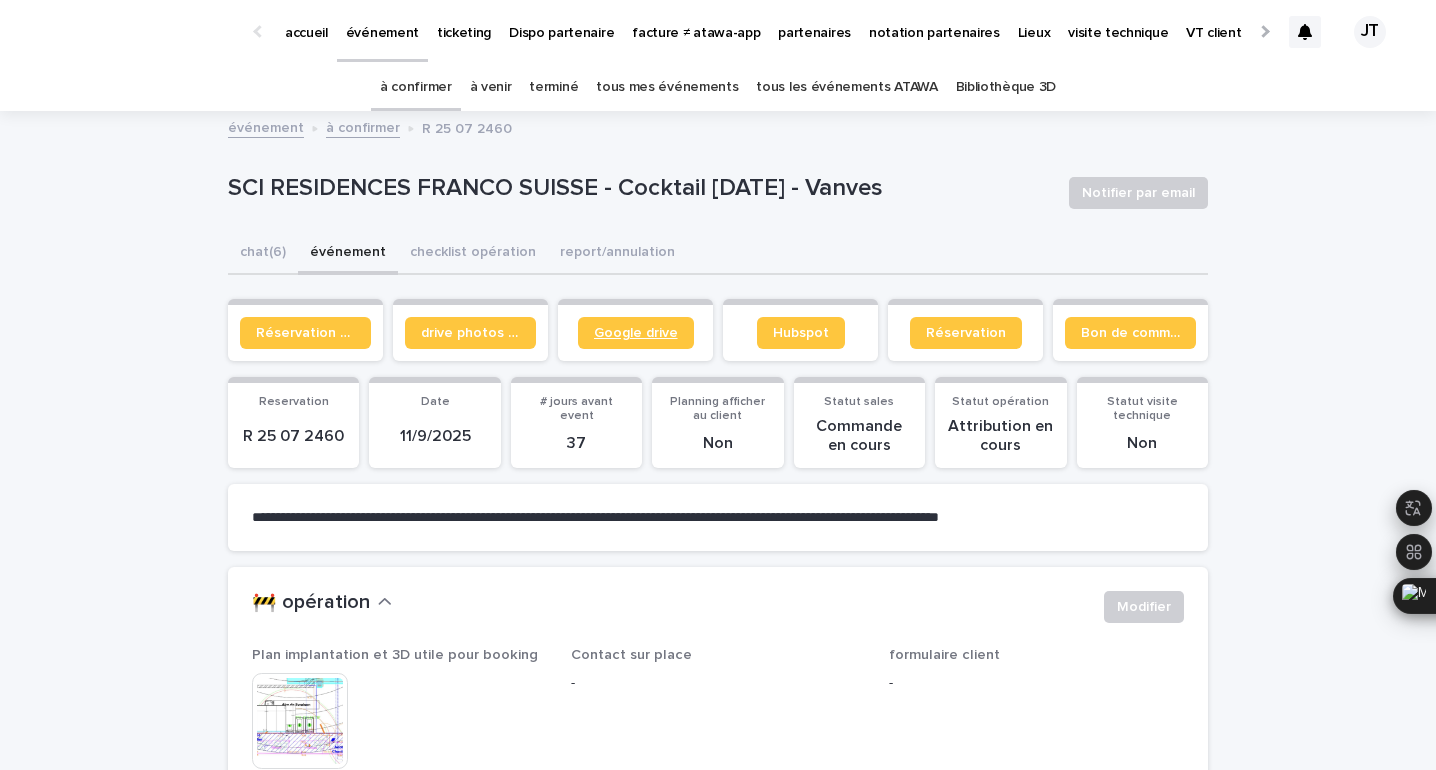 click on "Google drive" at bounding box center [636, 333] 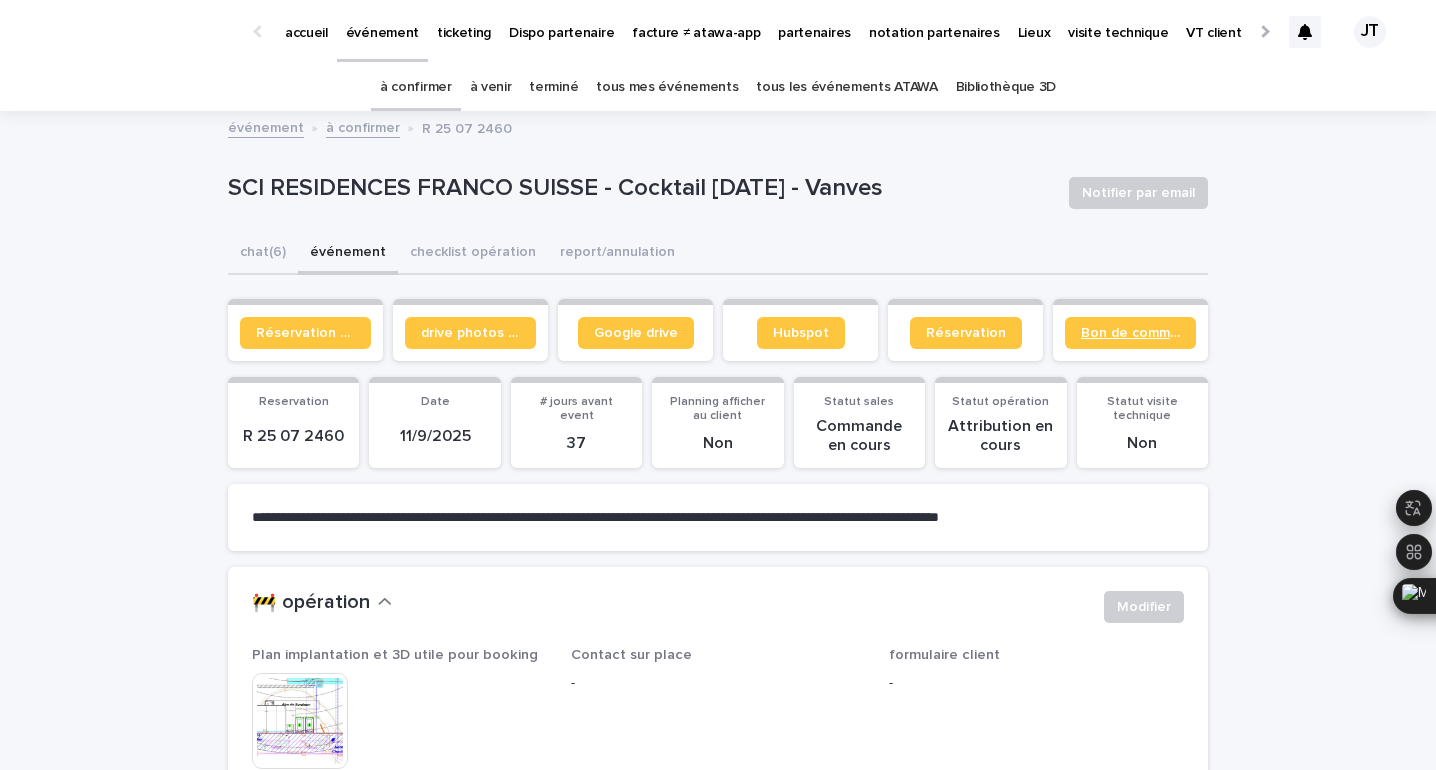 click on "Bon de commande" at bounding box center [1130, 333] 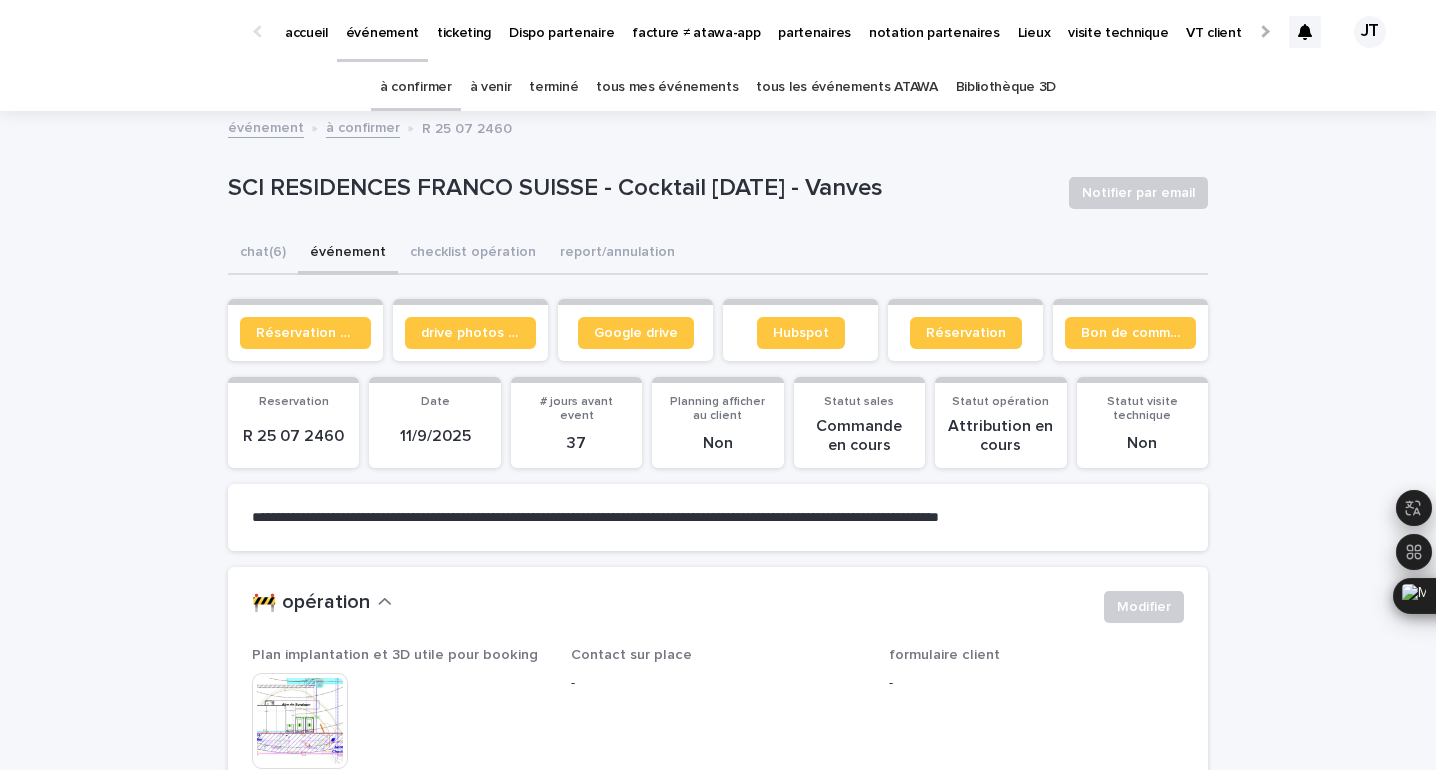 click on "à confirmer" at bounding box center [416, 87] 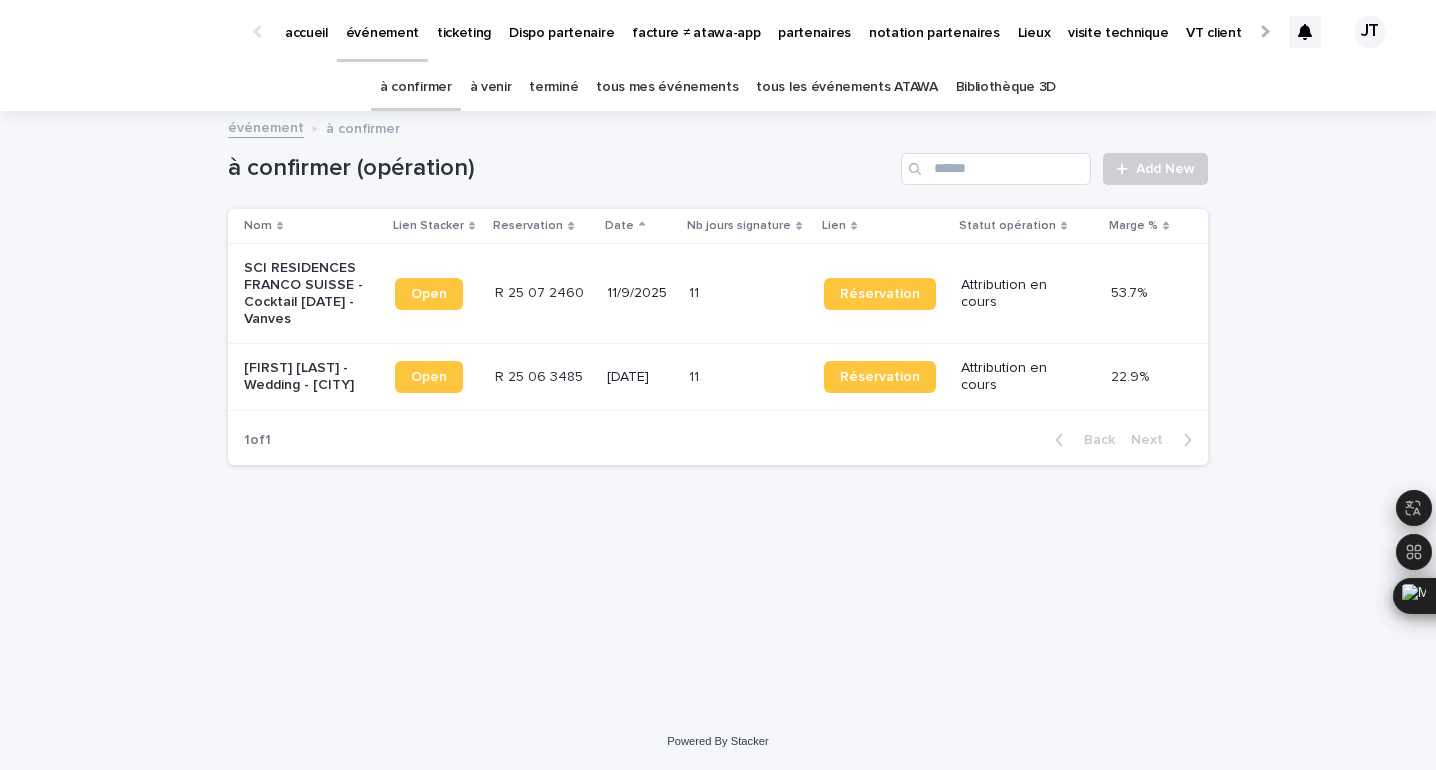 click on "R 25 07 2460 R 25 07 2460" at bounding box center (543, 293) 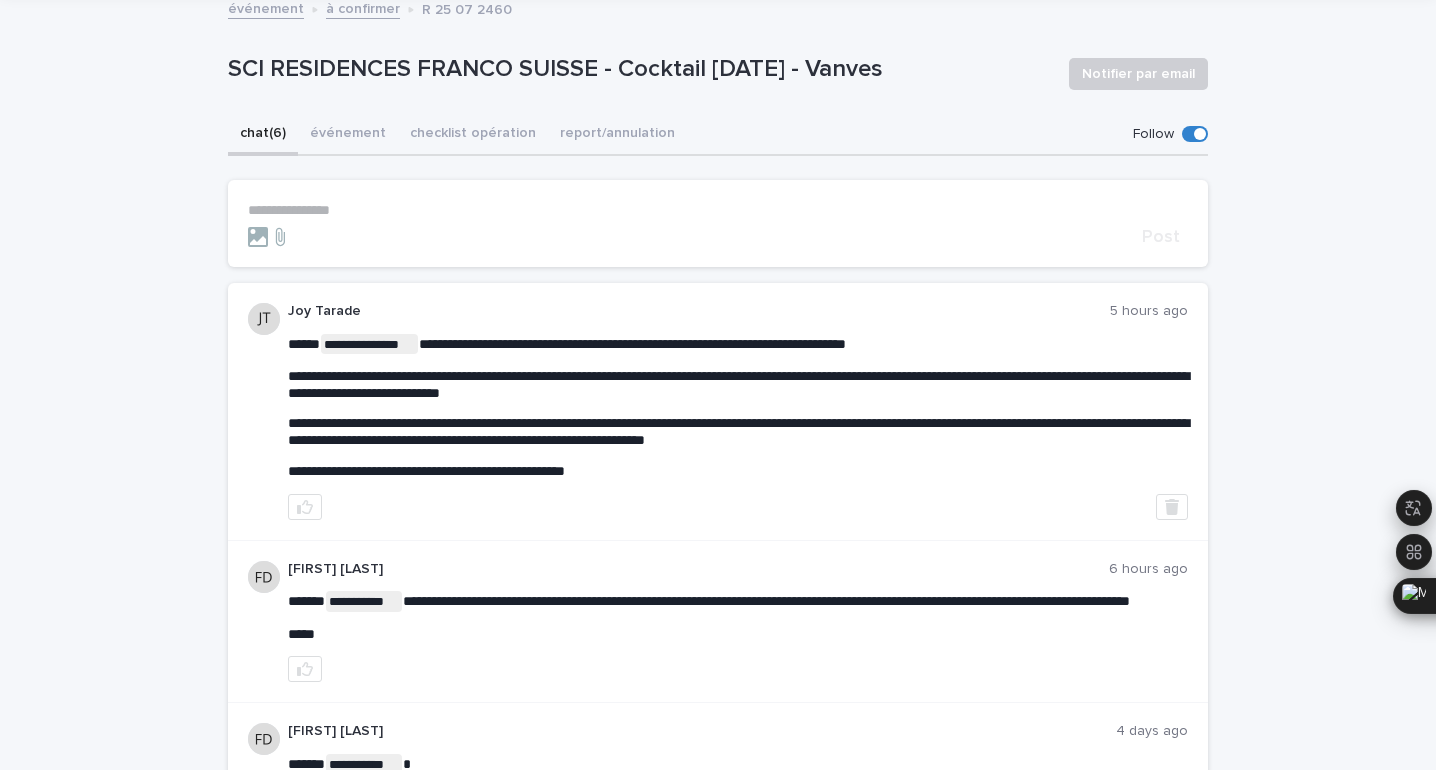 scroll, scrollTop: 108, scrollLeft: 0, axis: vertical 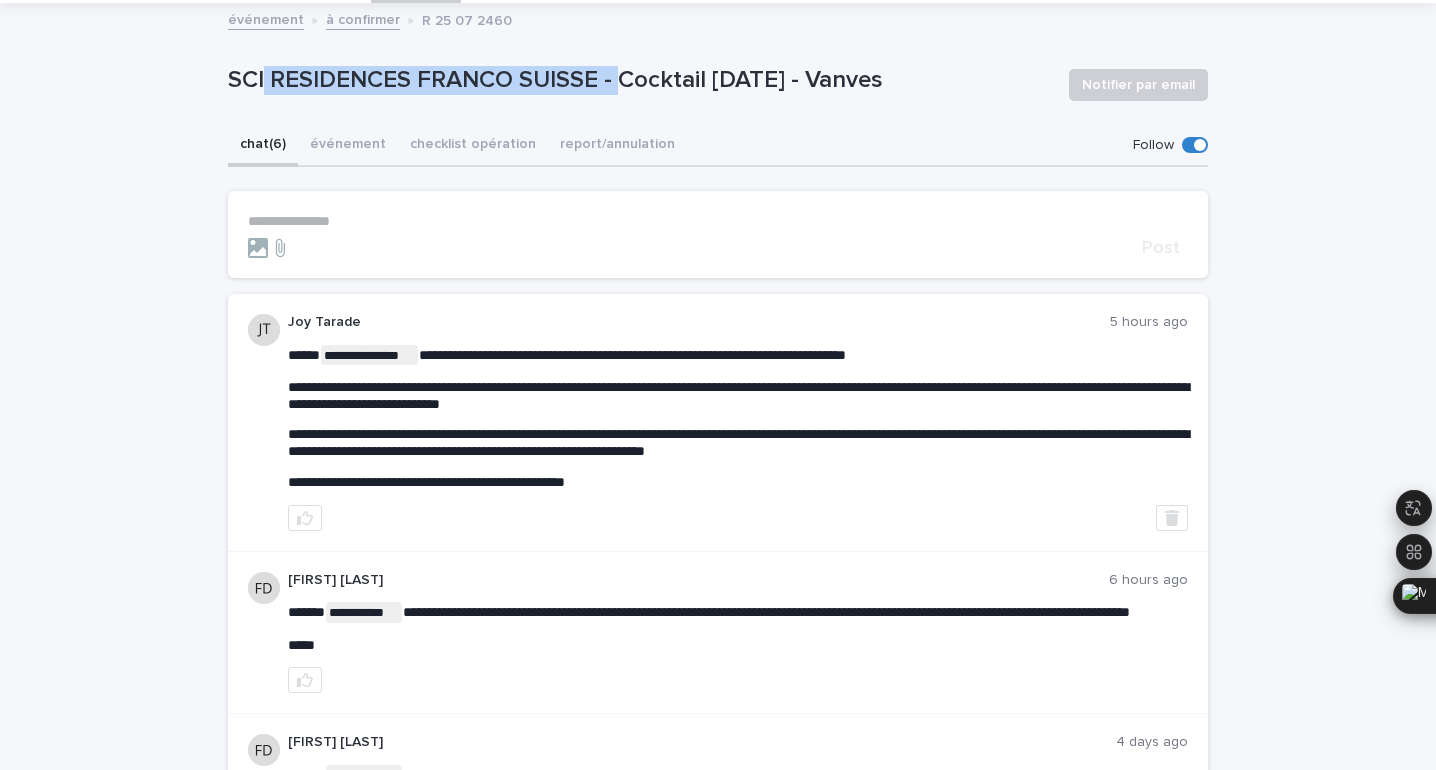 drag, startPoint x: 263, startPoint y: 76, endPoint x: 620, endPoint y: 79, distance: 357.0126 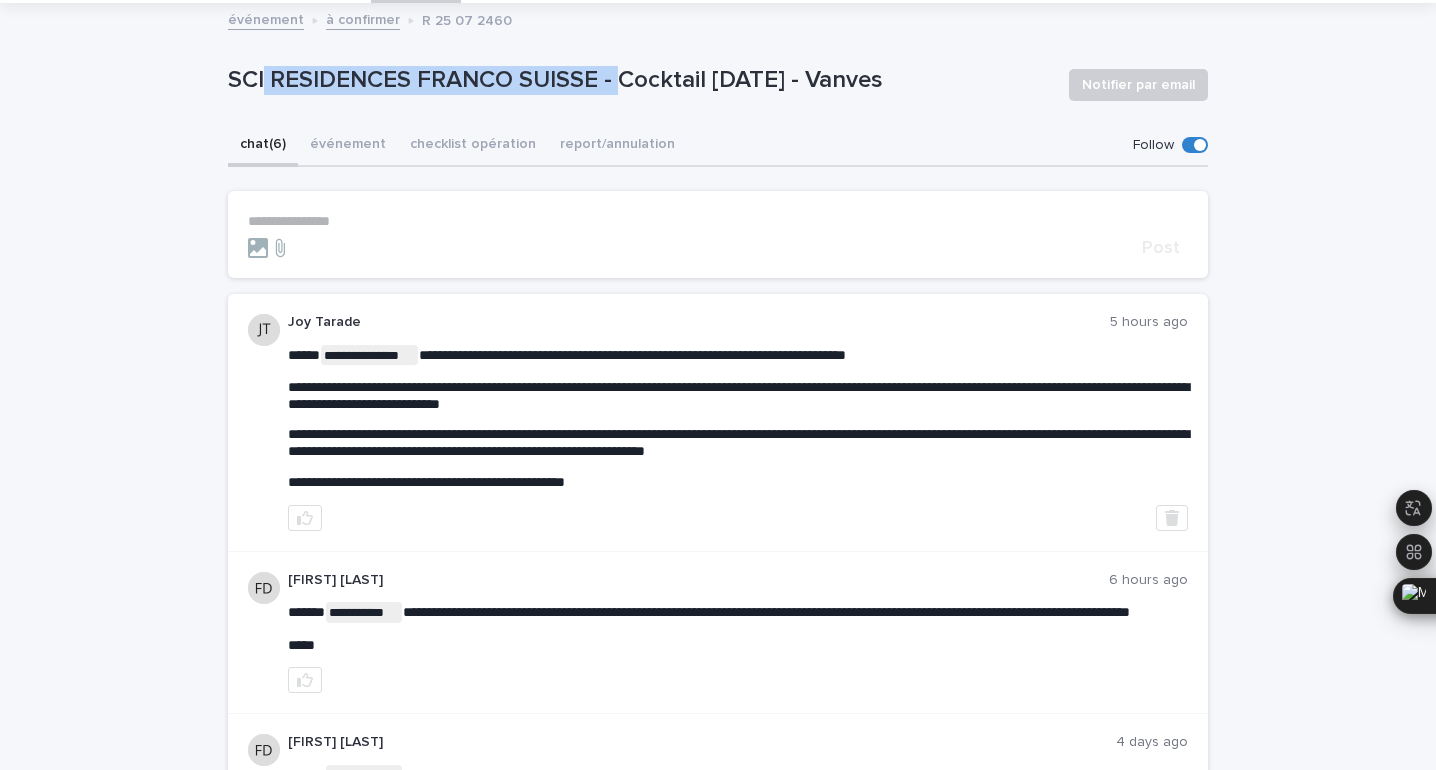 click on "SCI RESIDENCES FRANCO SUISSE - Cocktail [DATE] - Vanves" at bounding box center [640, 80] 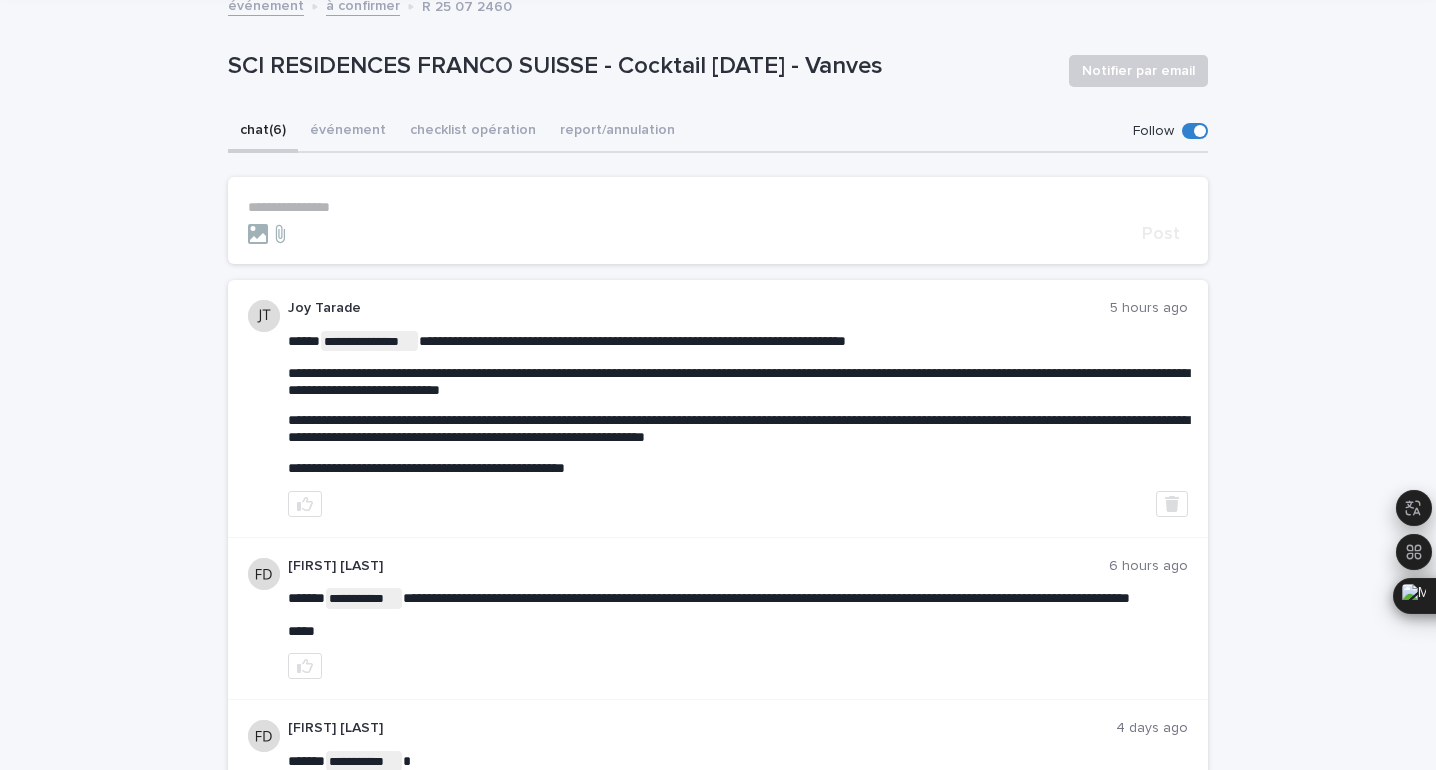 scroll, scrollTop: 117, scrollLeft: 0, axis: vertical 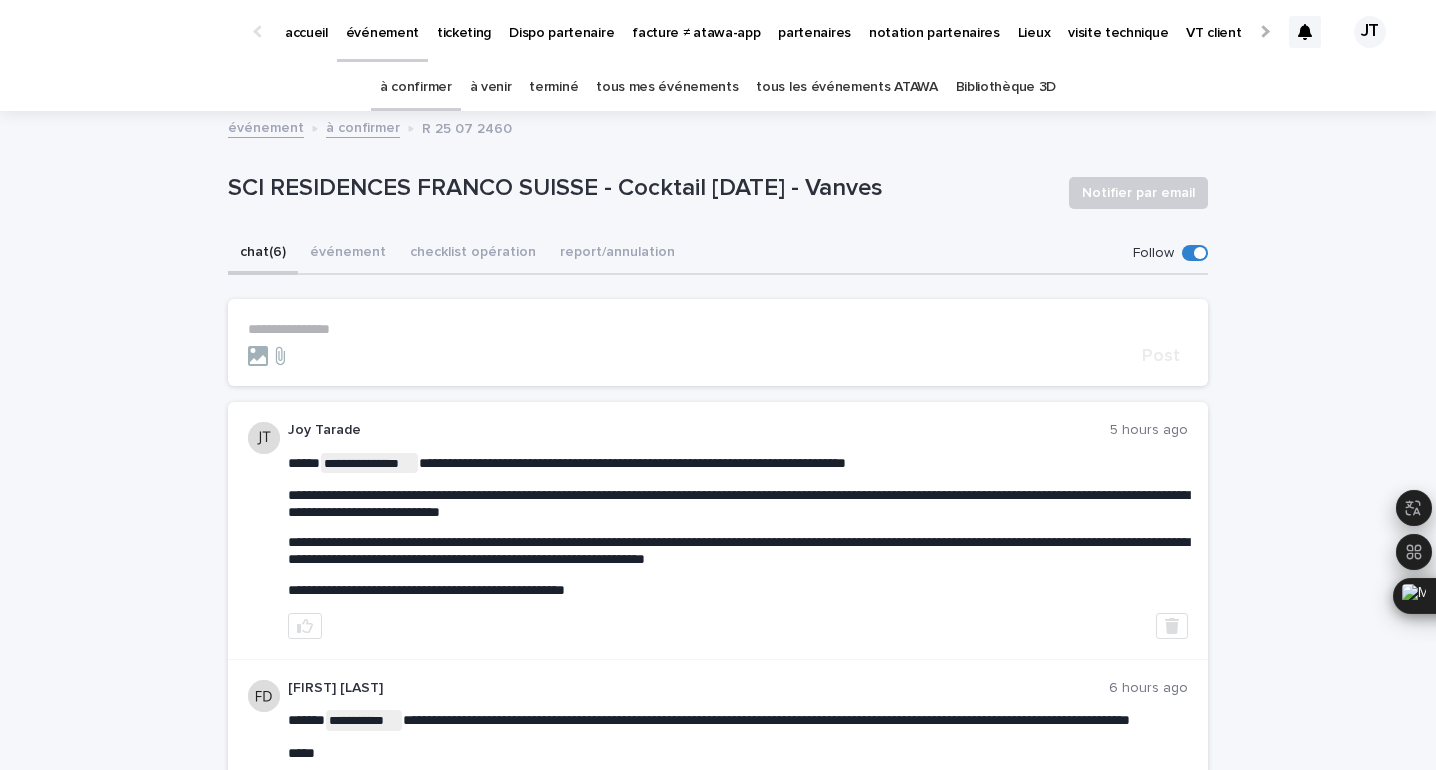 click on "à confirmer" at bounding box center [416, 87] 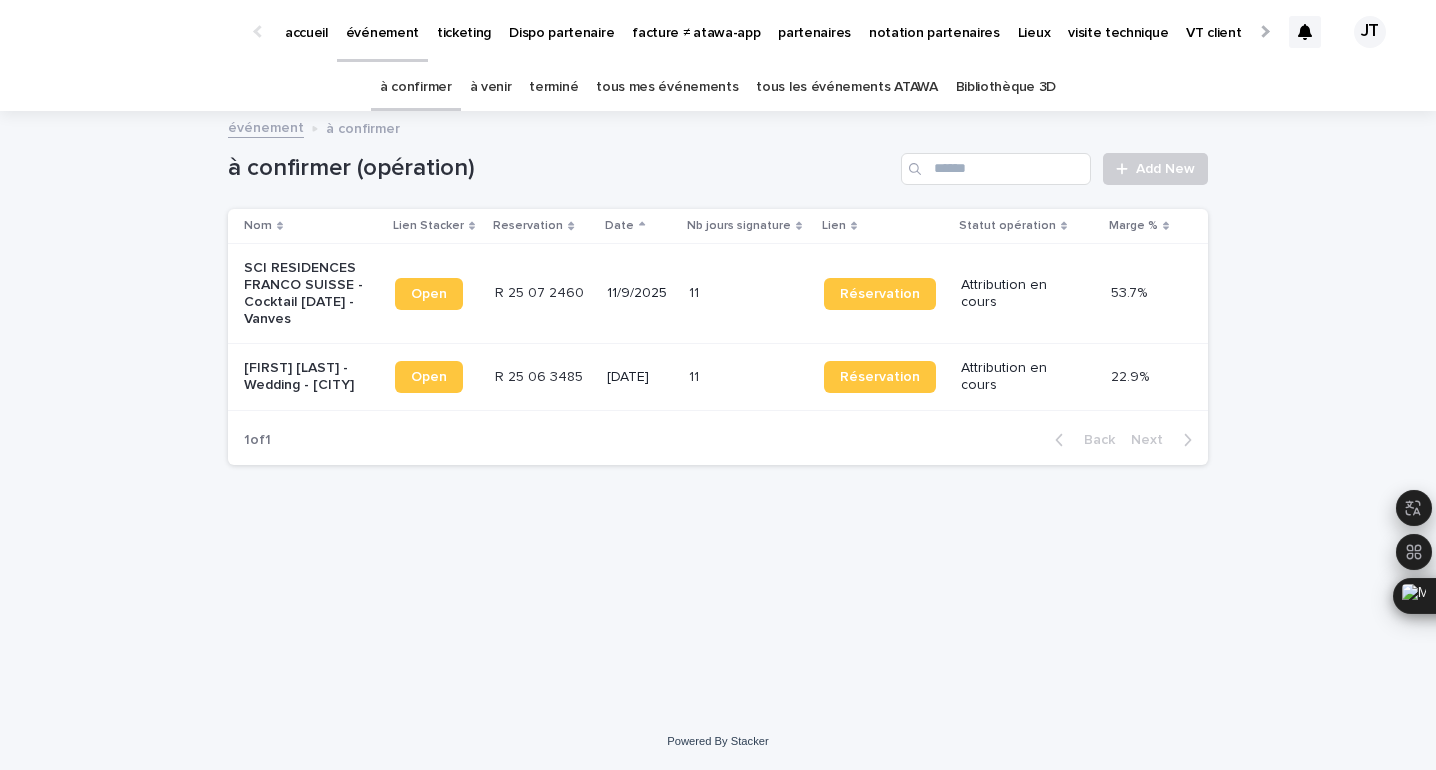 click on "[DATE]" at bounding box center (639, 377) 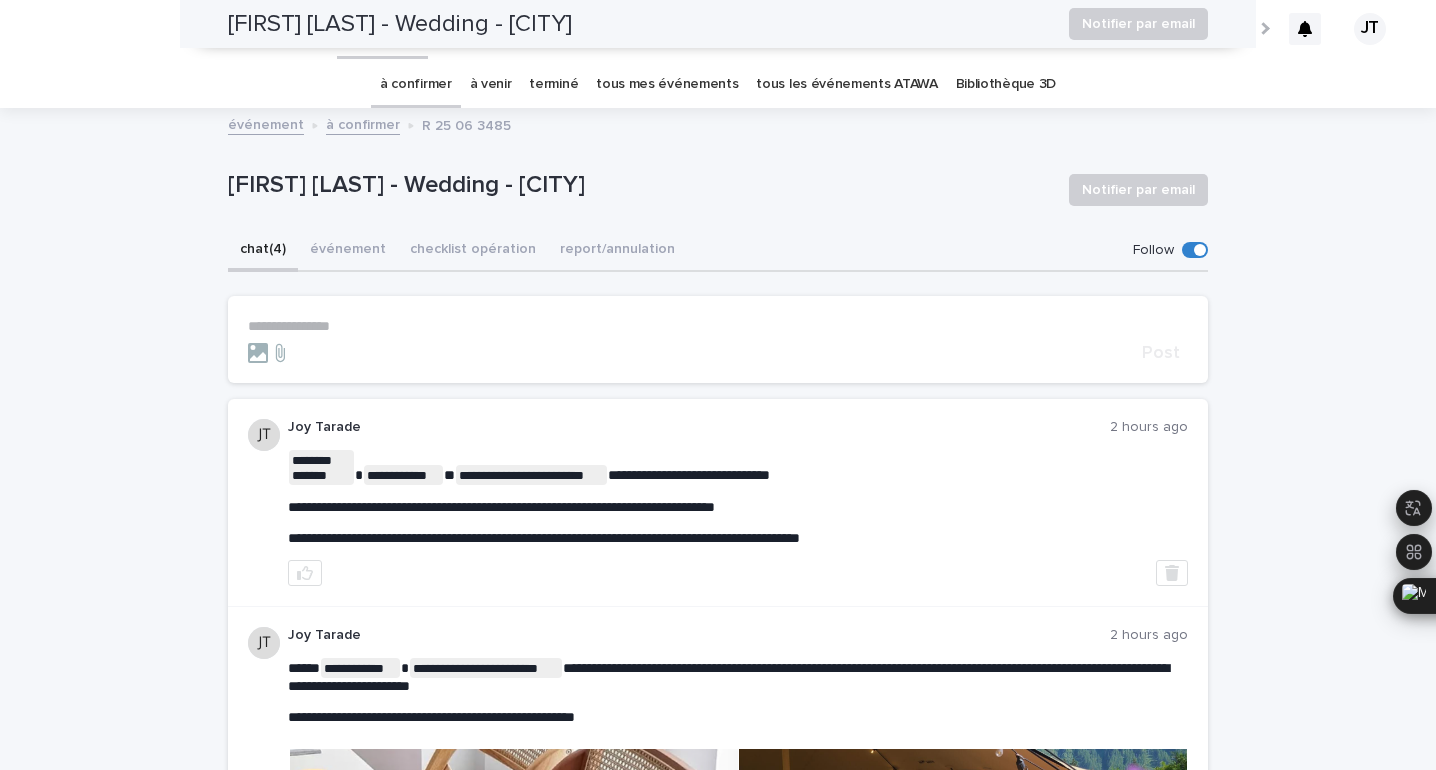 scroll, scrollTop: 0, scrollLeft: 0, axis: both 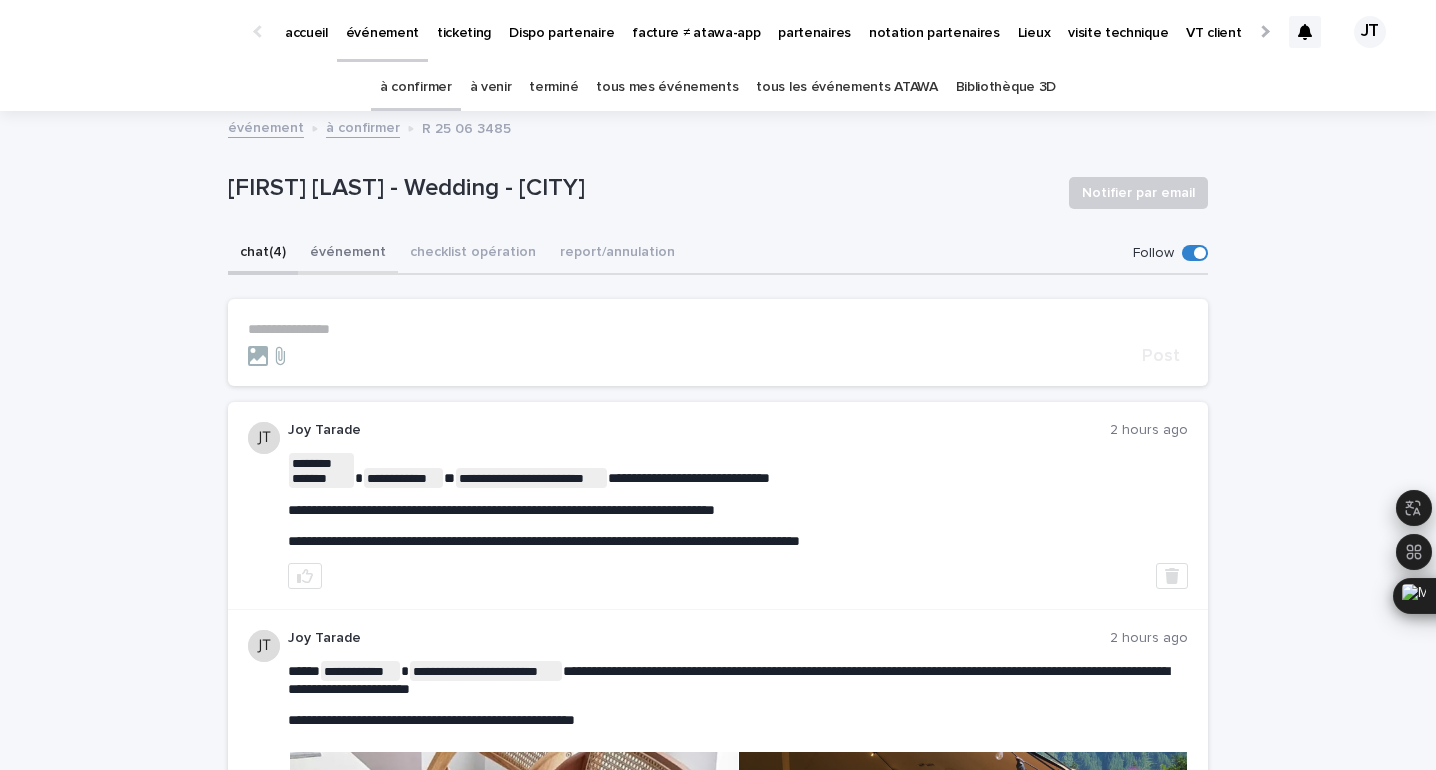 click on "événement" at bounding box center [348, 254] 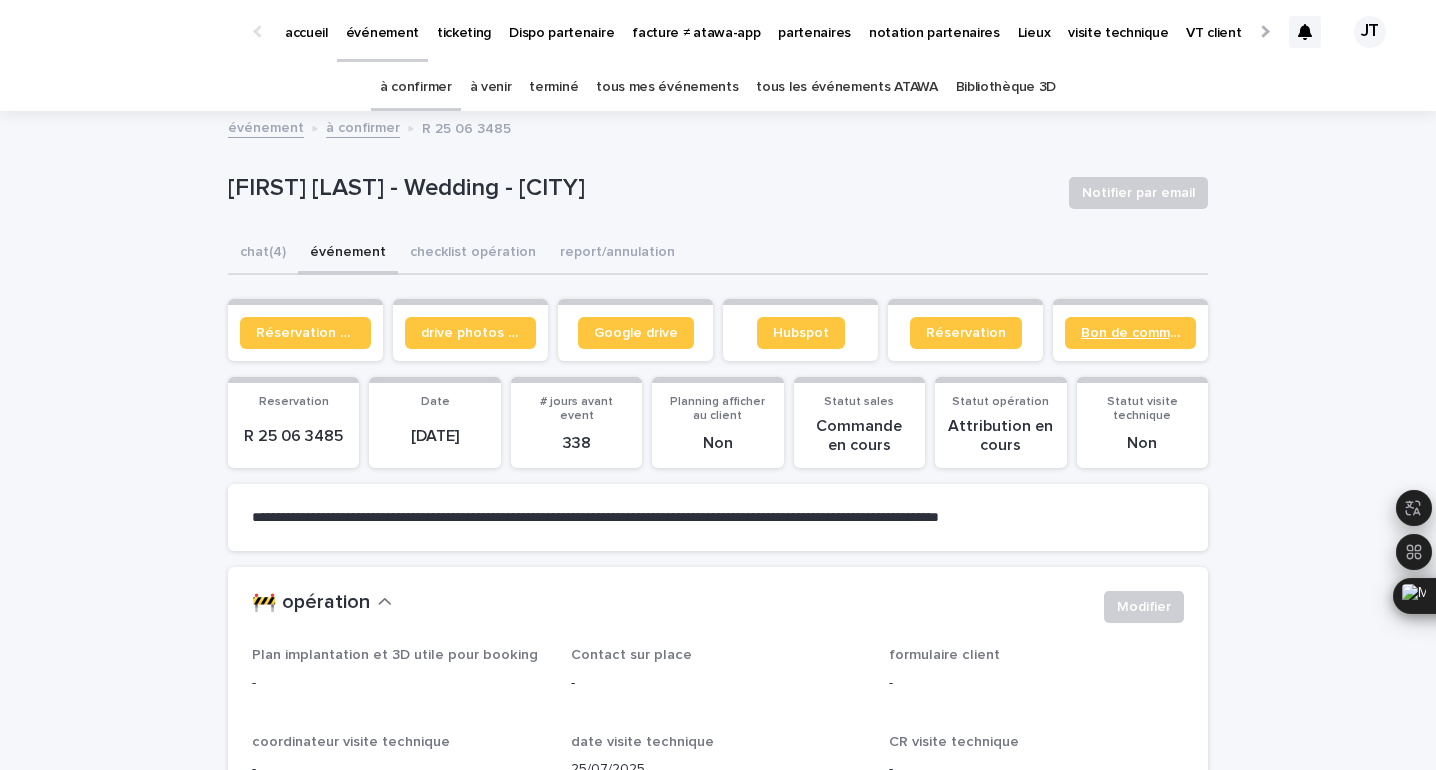 click on "Bon de commande" at bounding box center (1130, 333) 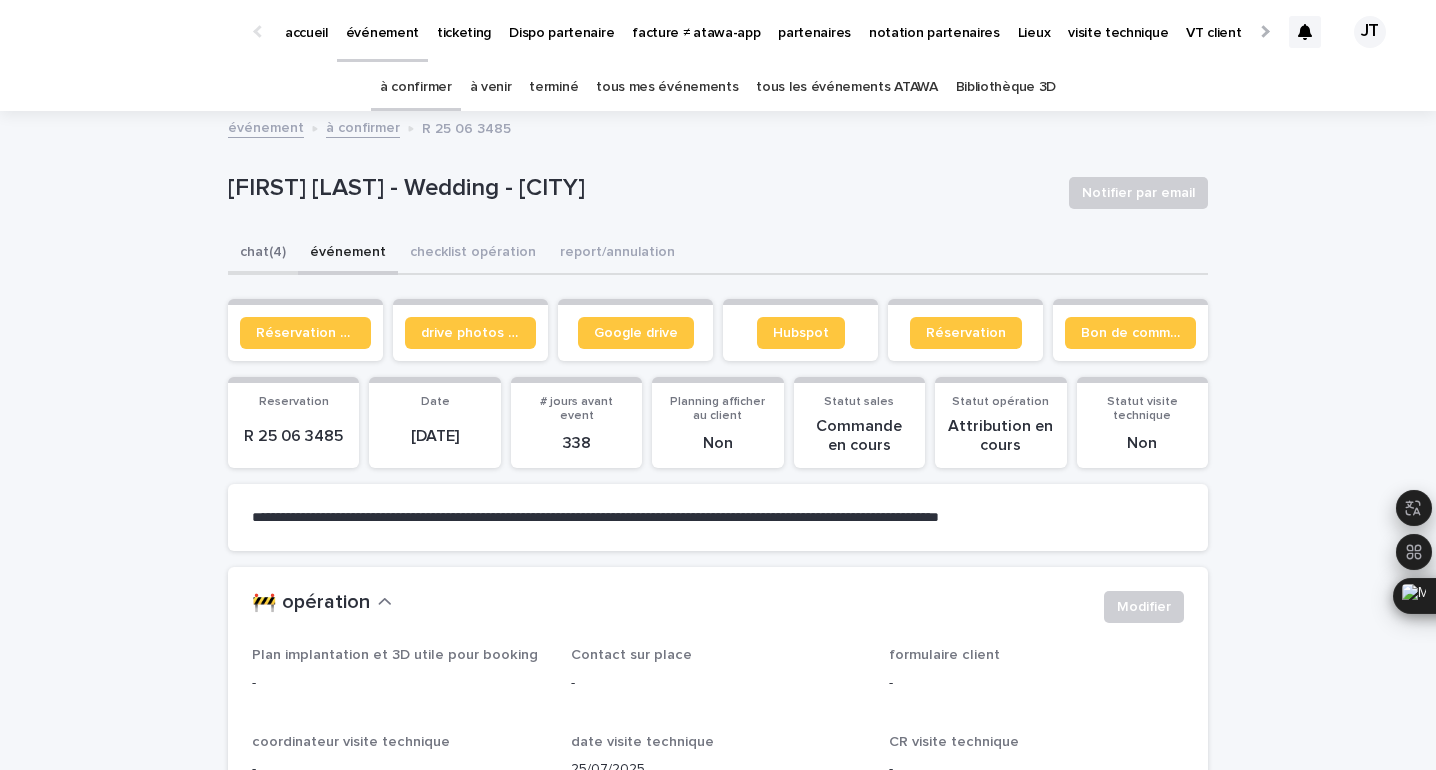 click on "chat  (4)" at bounding box center (263, 254) 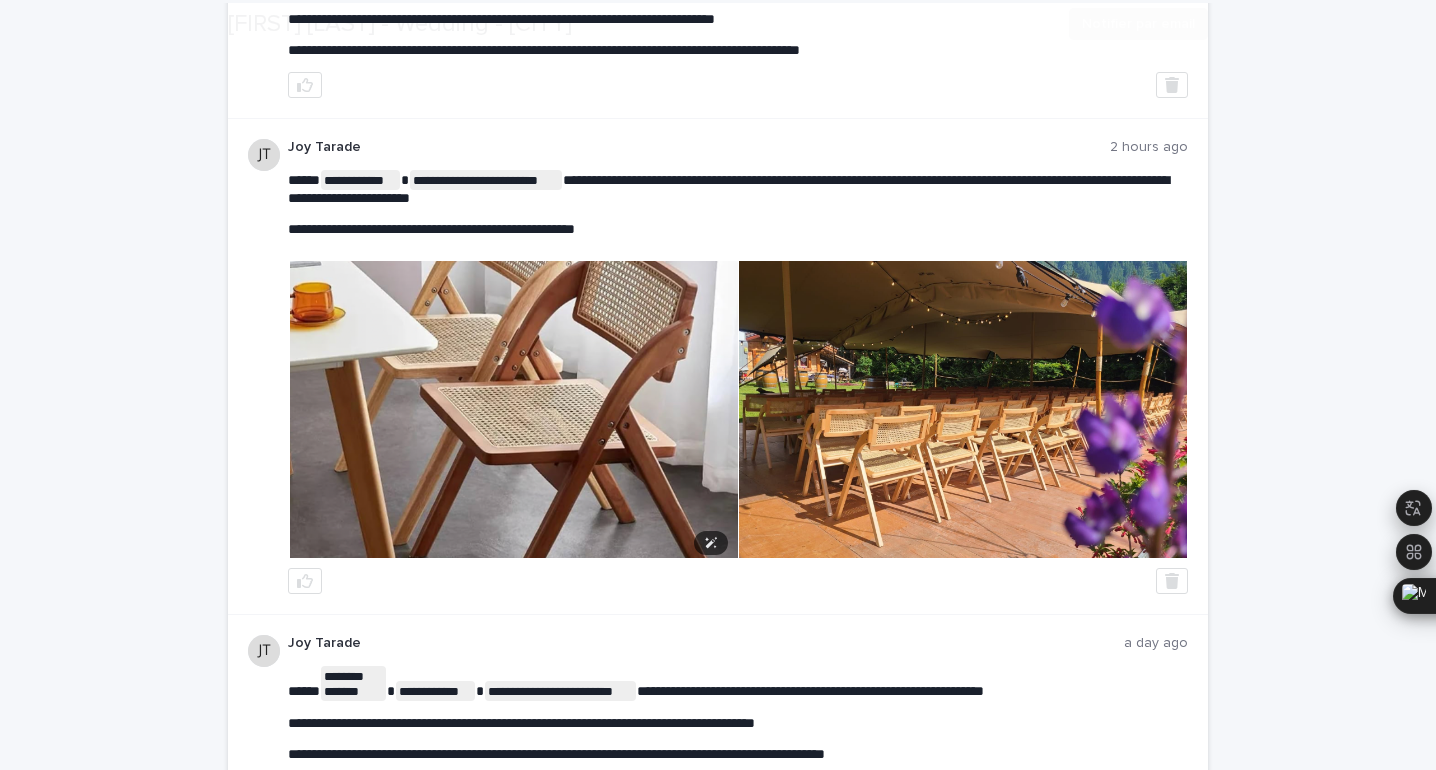 scroll, scrollTop: 516, scrollLeft: 0, axis: vertical 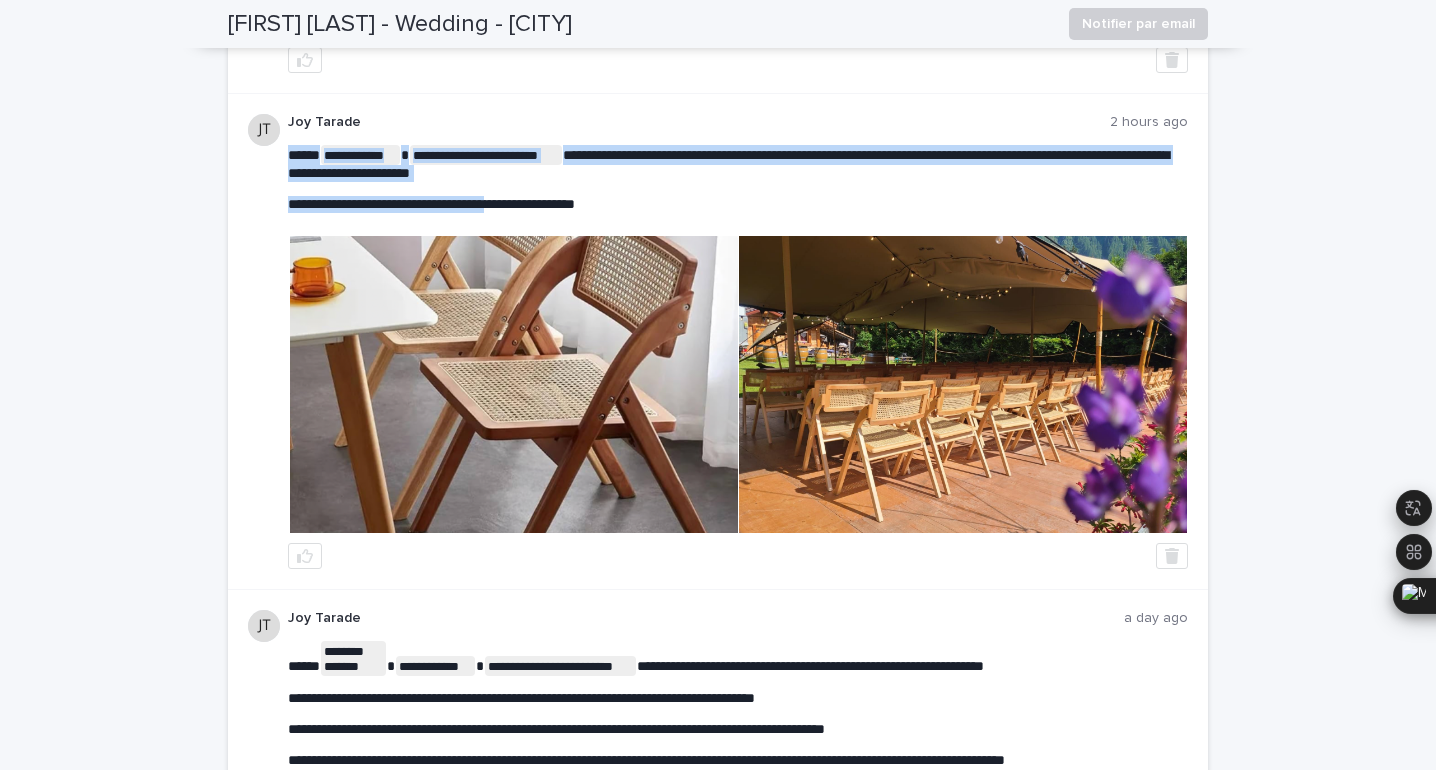 drag, startPoint x: 493, startPoint y: 203, endPoint x: 538, endPoint y: 203, distance: 45 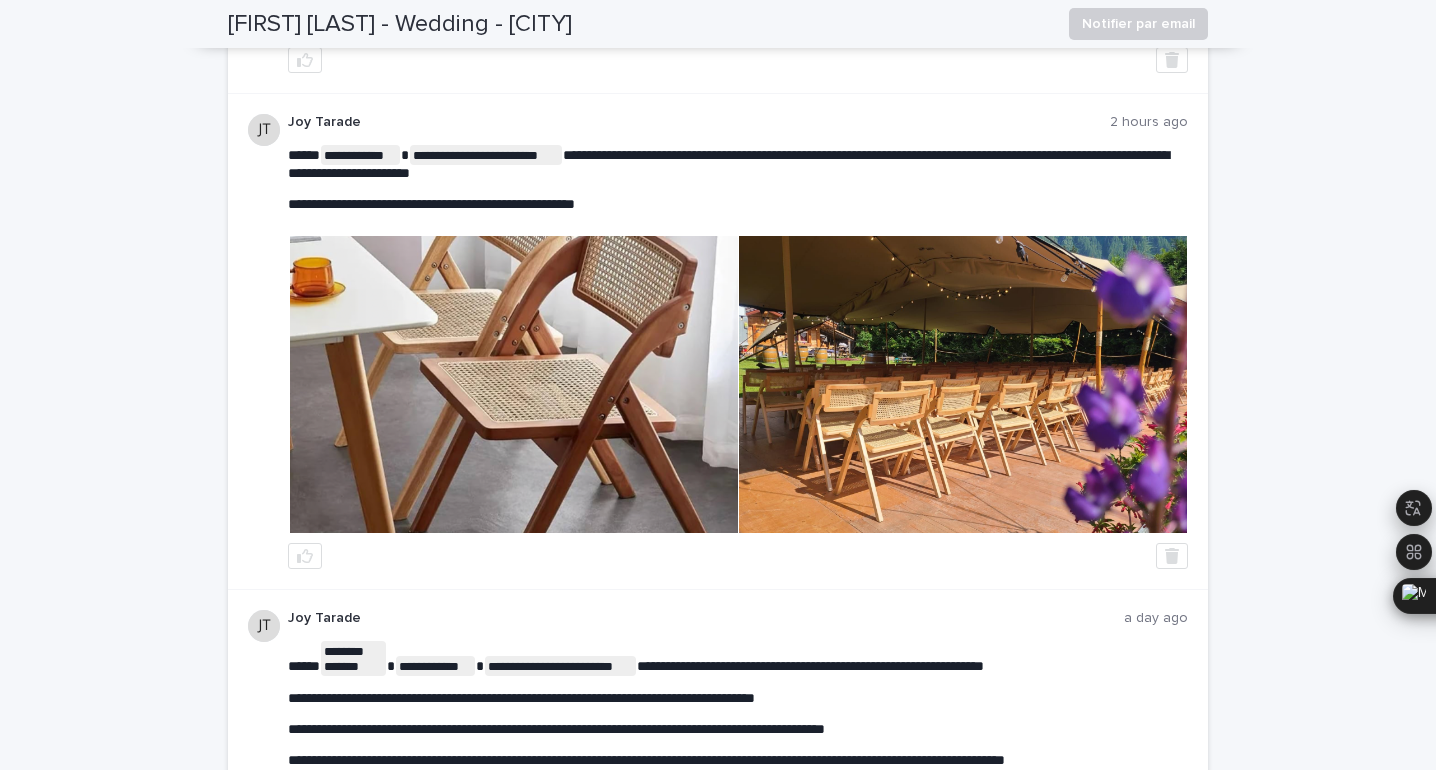 click on "**********" at bounding box center [738, 204] 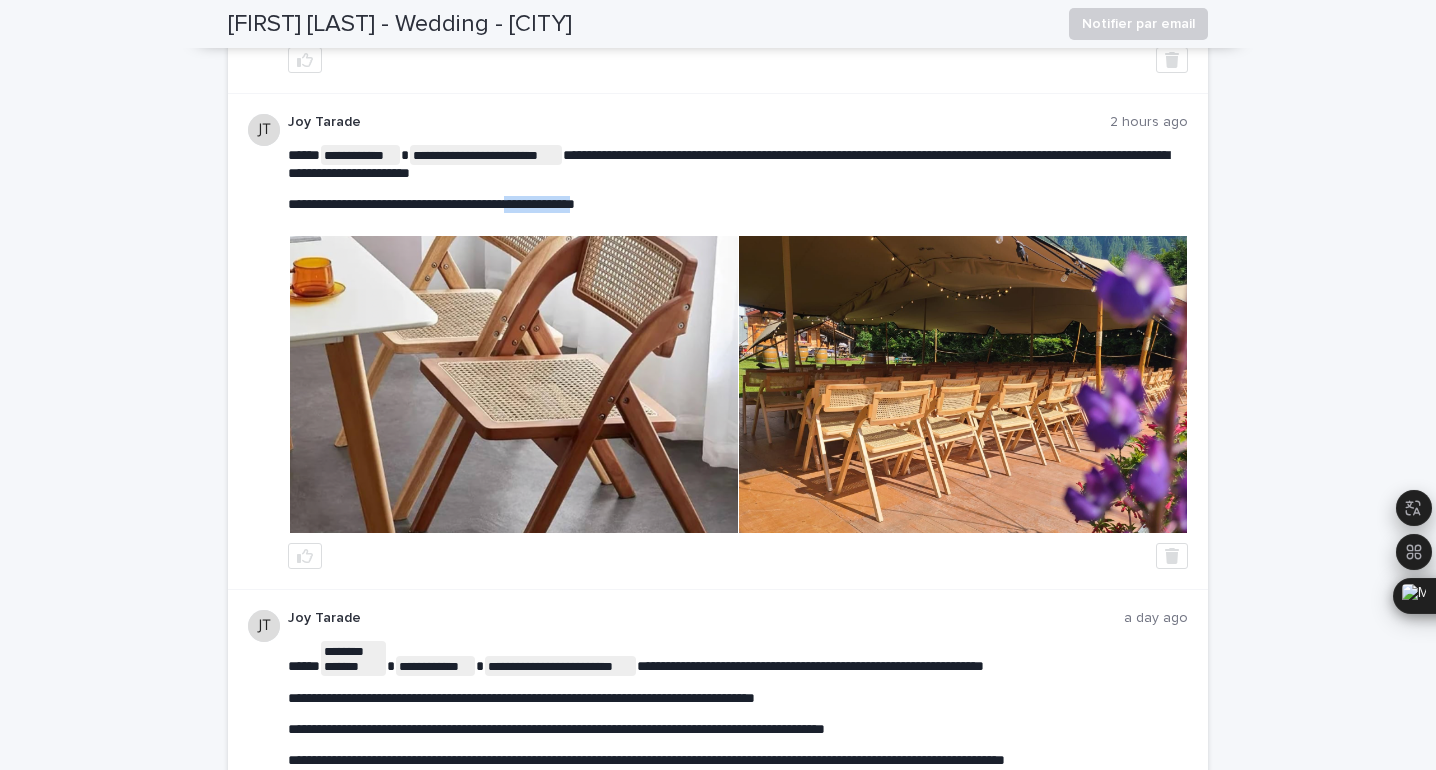 drag, startPoint x: 644, startPoint y: 205, endPoint x: 546, endPoint y: 203, distance: 98.02041 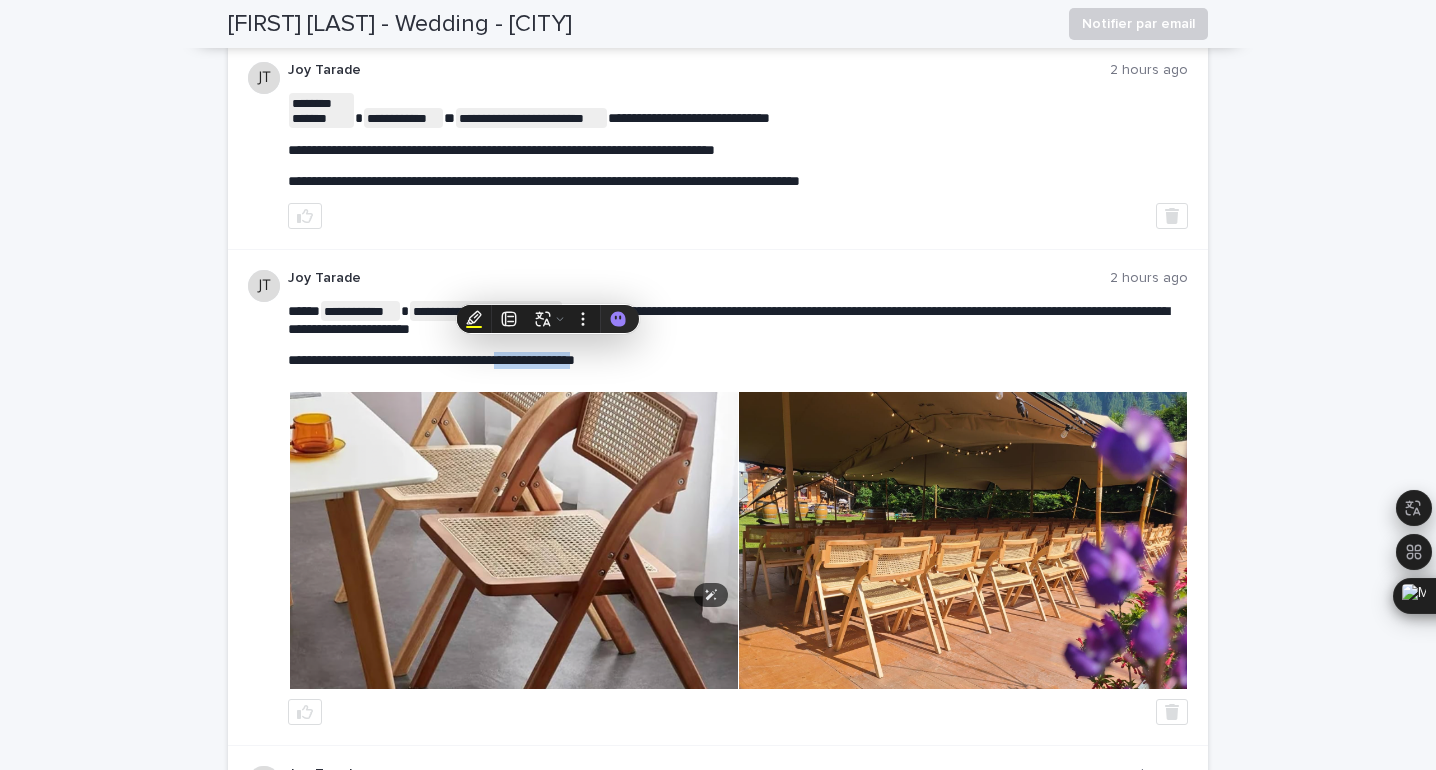 scroll, scrollTop: 473, scrollLeft: 0, axis: vertical 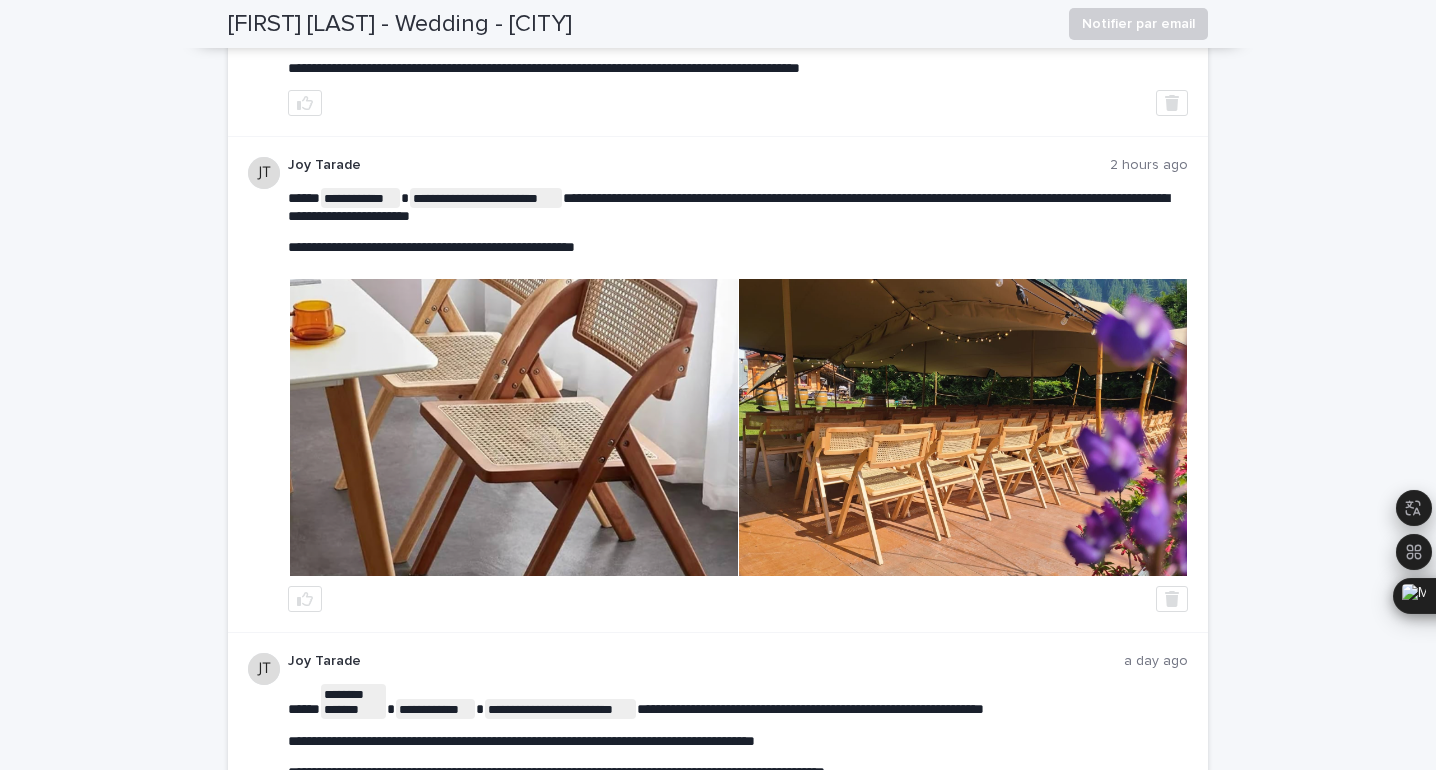 click on "**********" at bounding box center [718, 385] 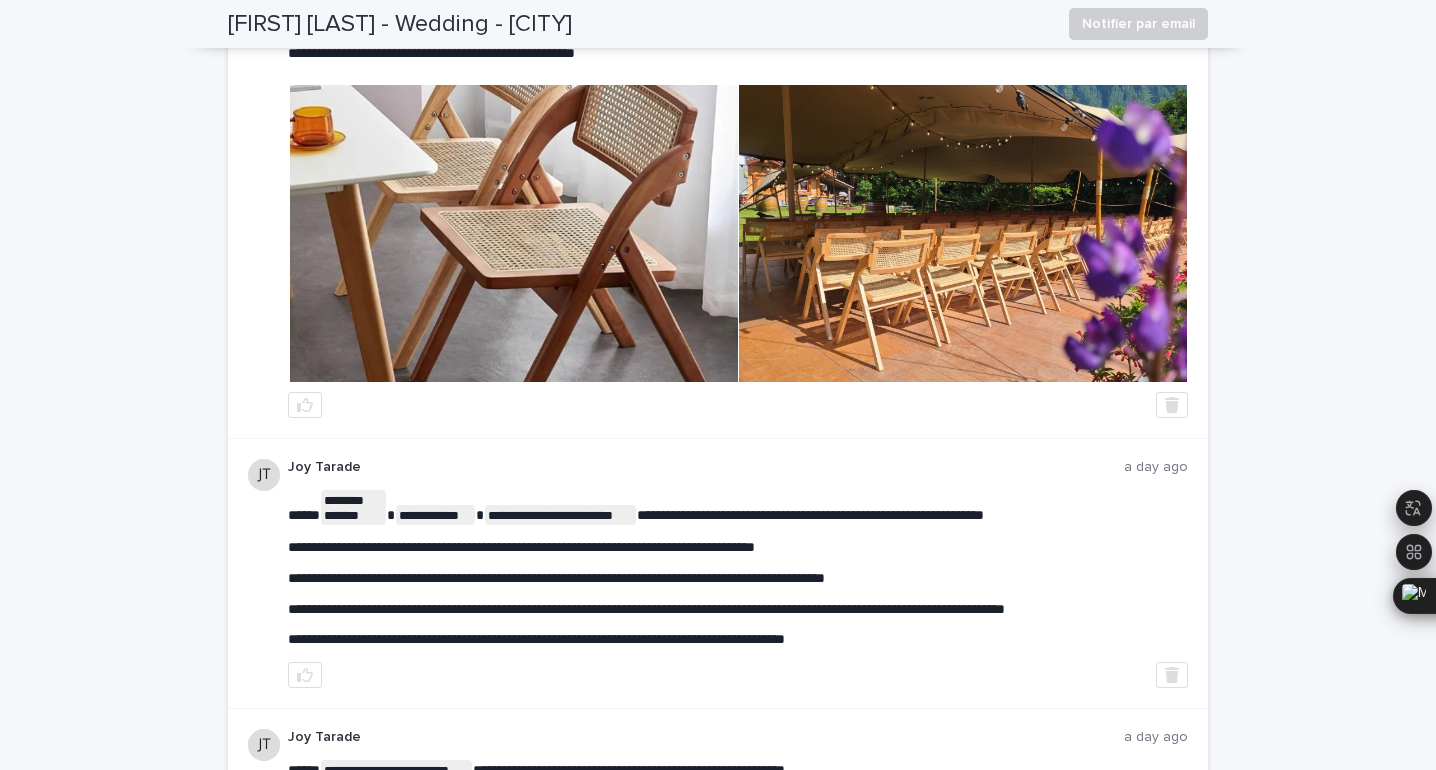 scroll, scrollTop: 541, scrollLeft: 0, axis: vertical 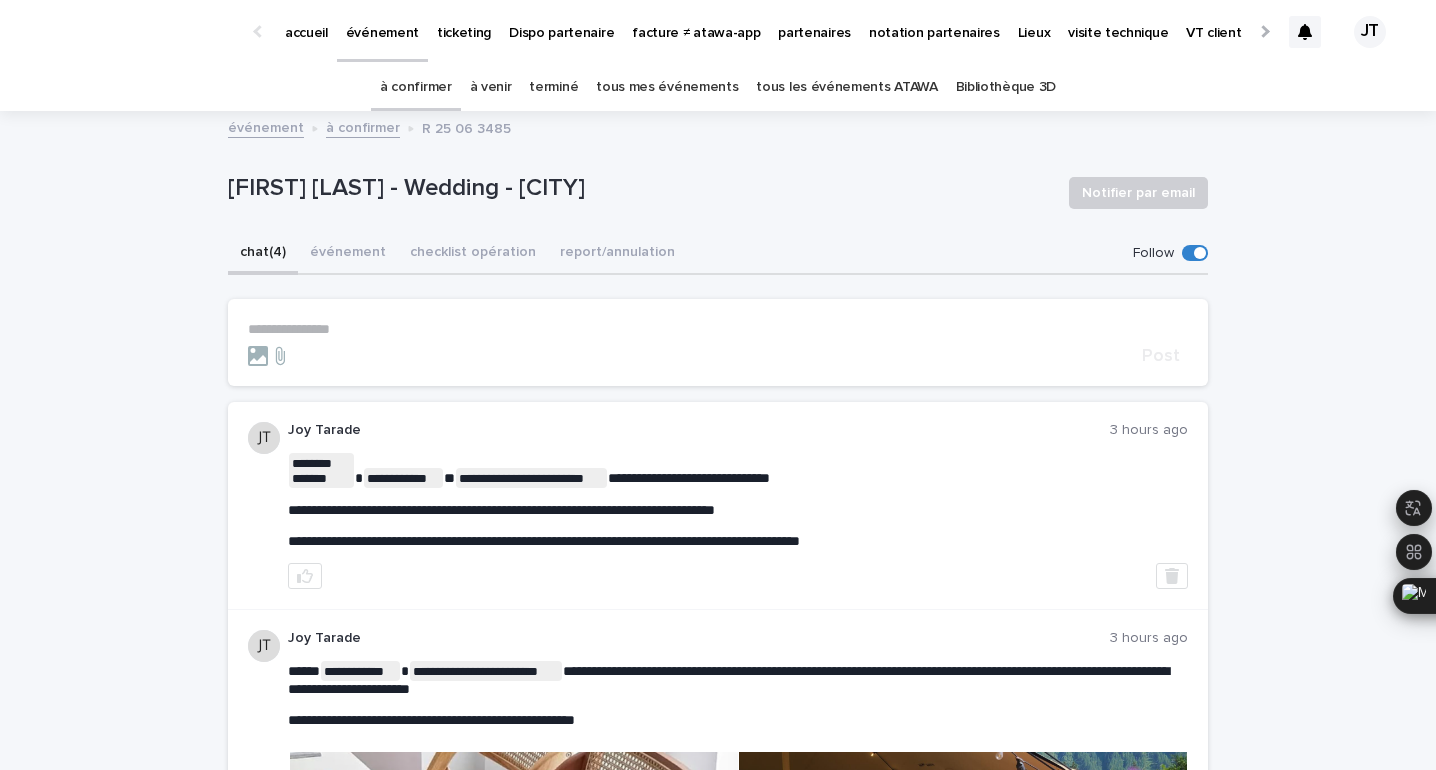 click on "à venir" at bounding box center (491, 87) 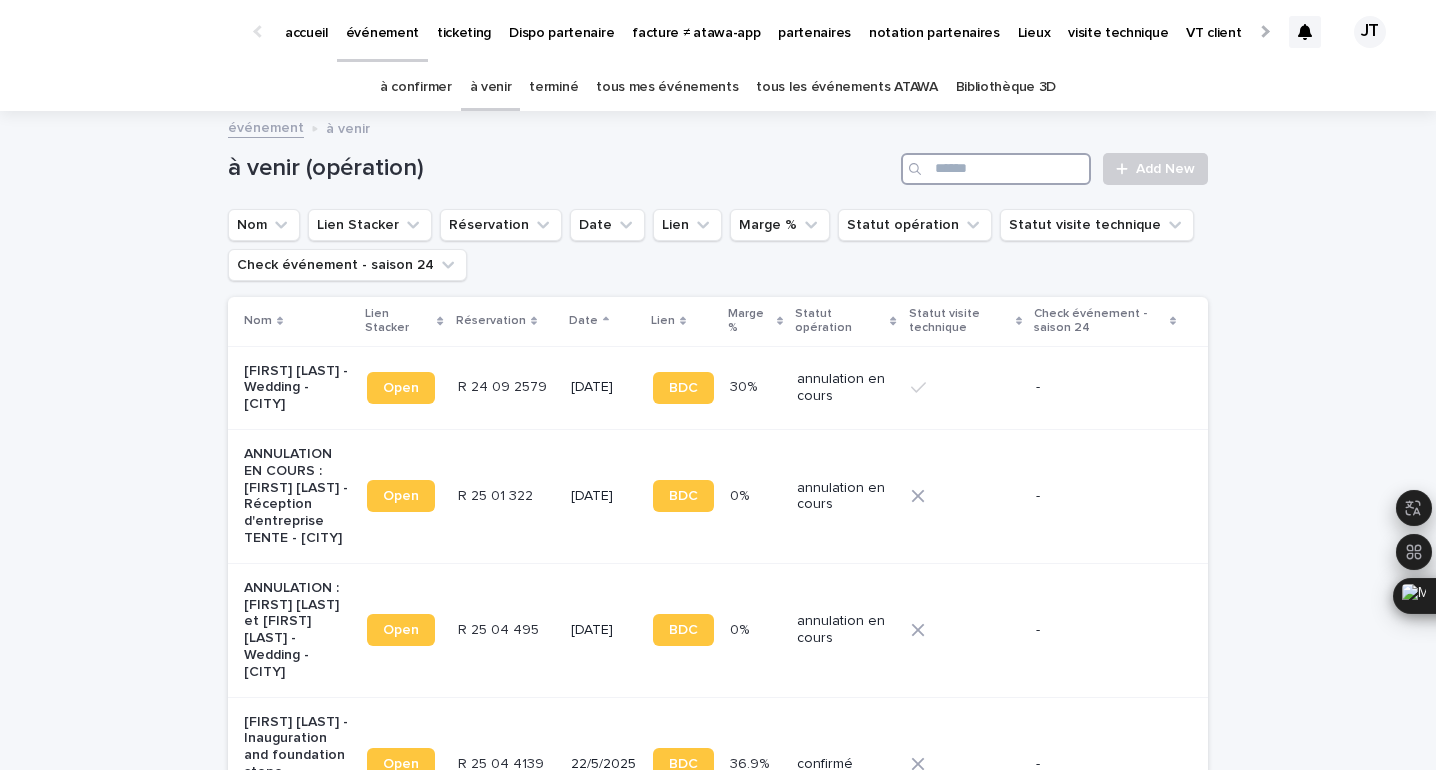 click at bounding box center (996, 169) 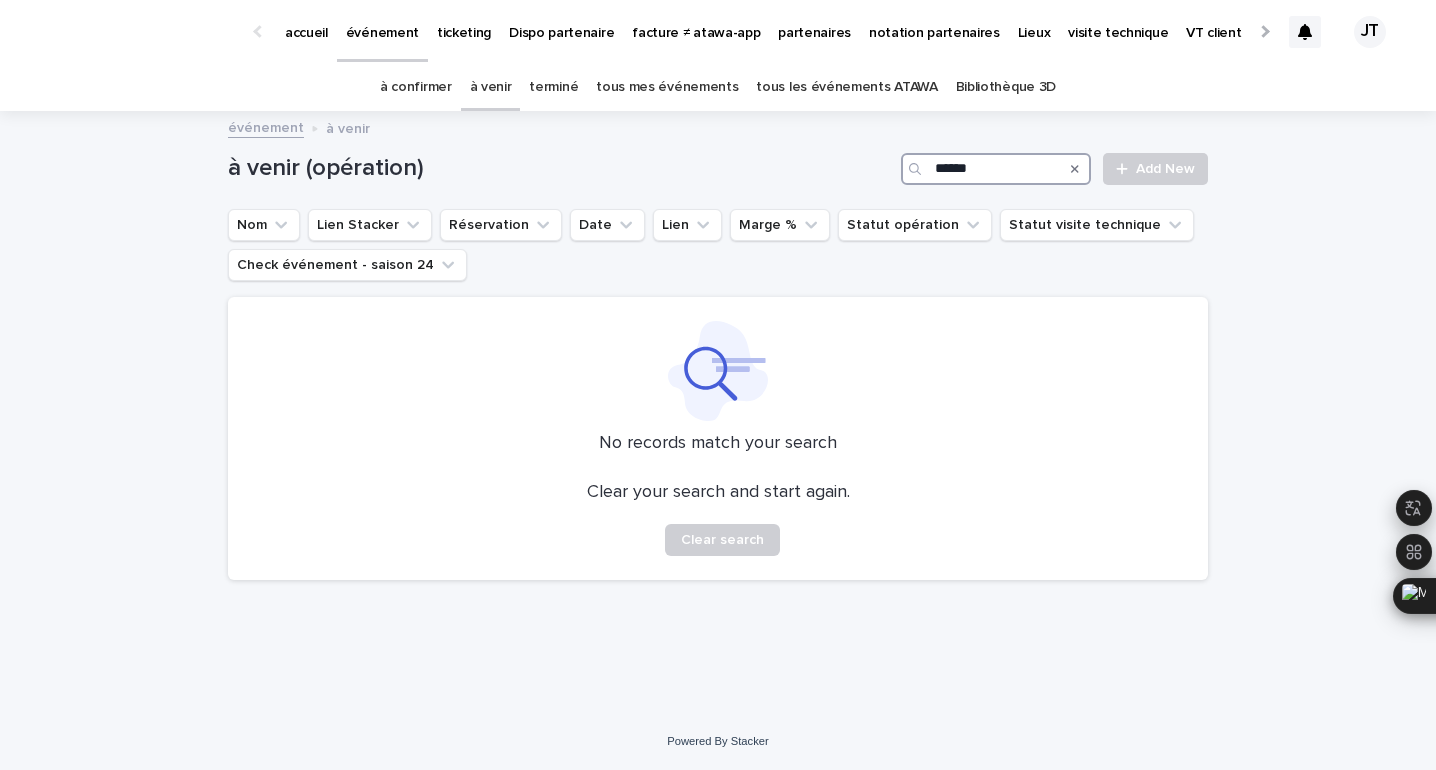 type on "******" 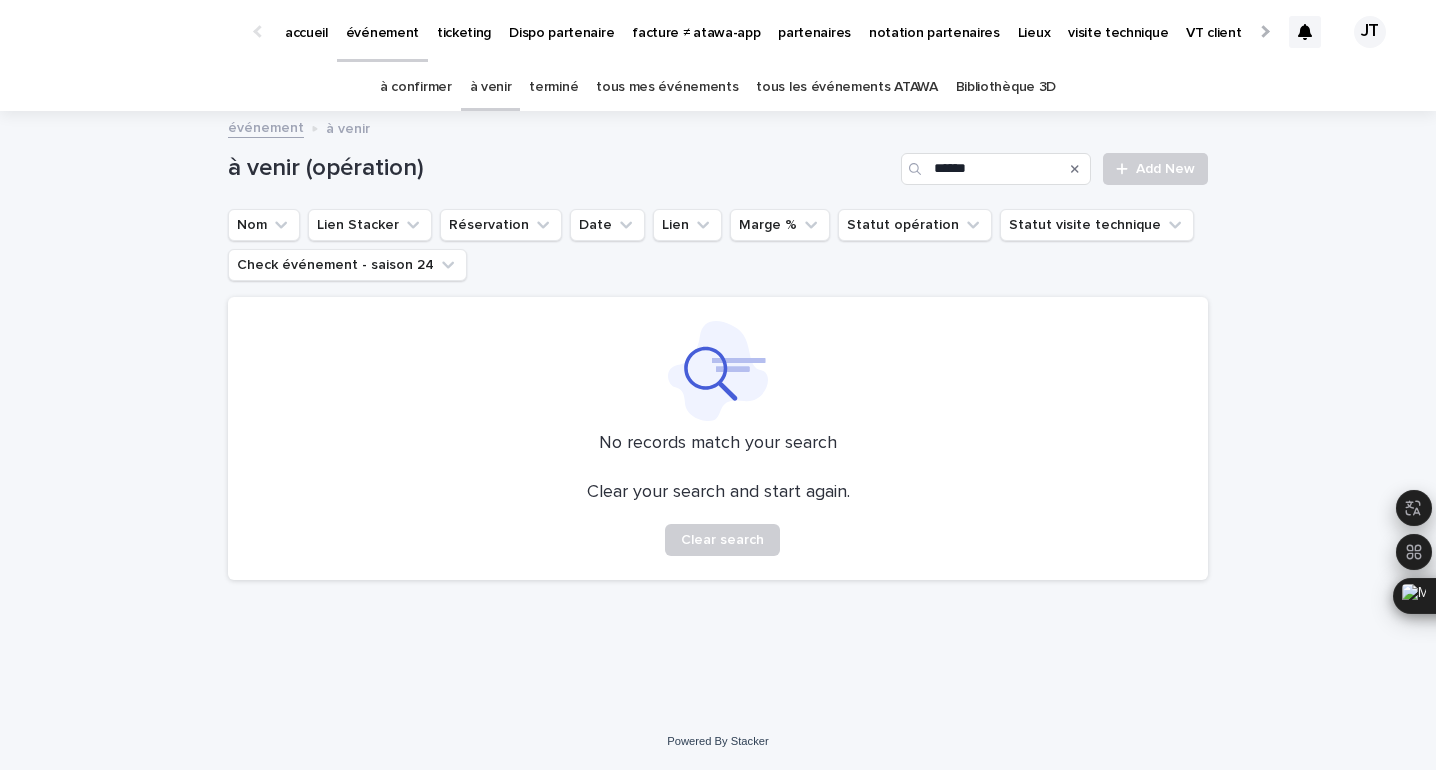 click on "terminé" at bounding box center (553, 87) 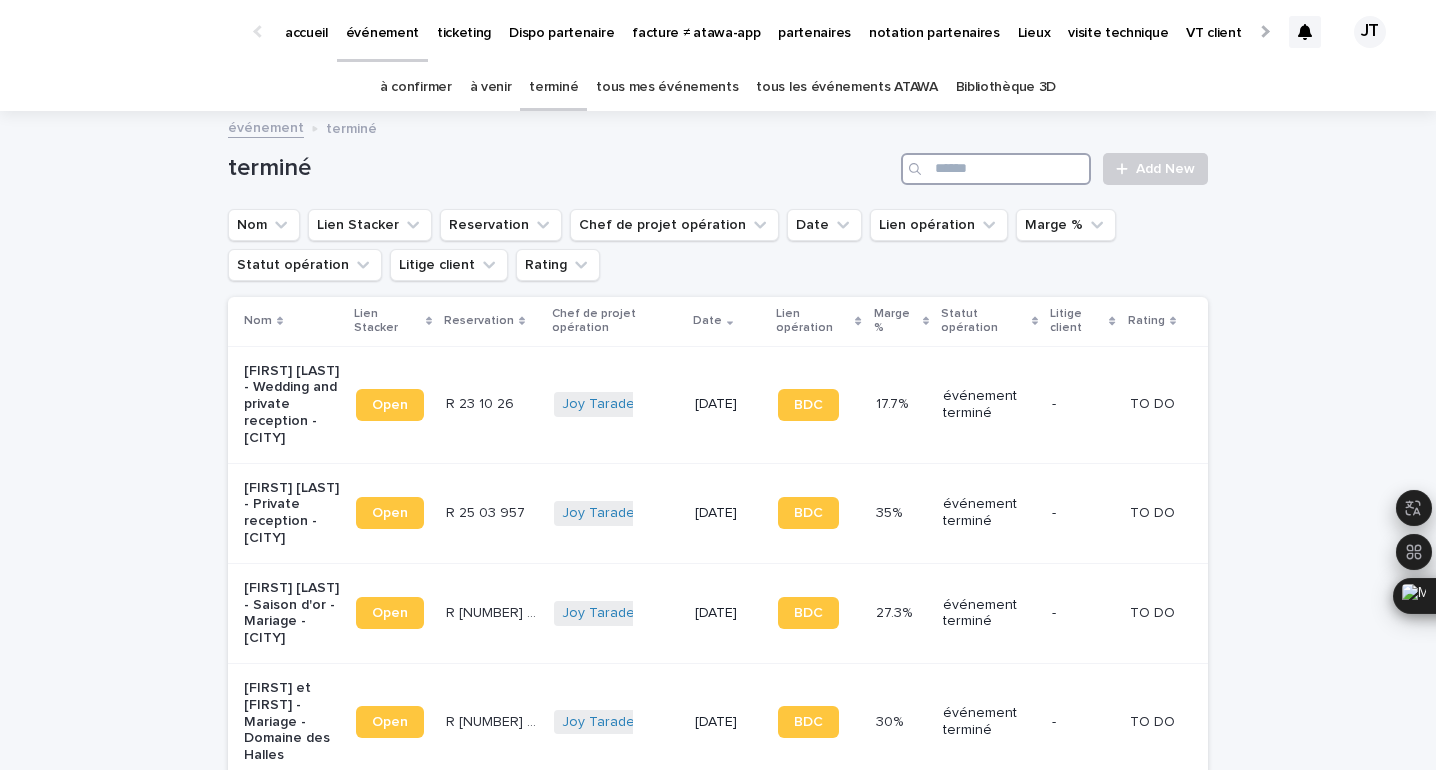 click at bounding box center (996, 169) 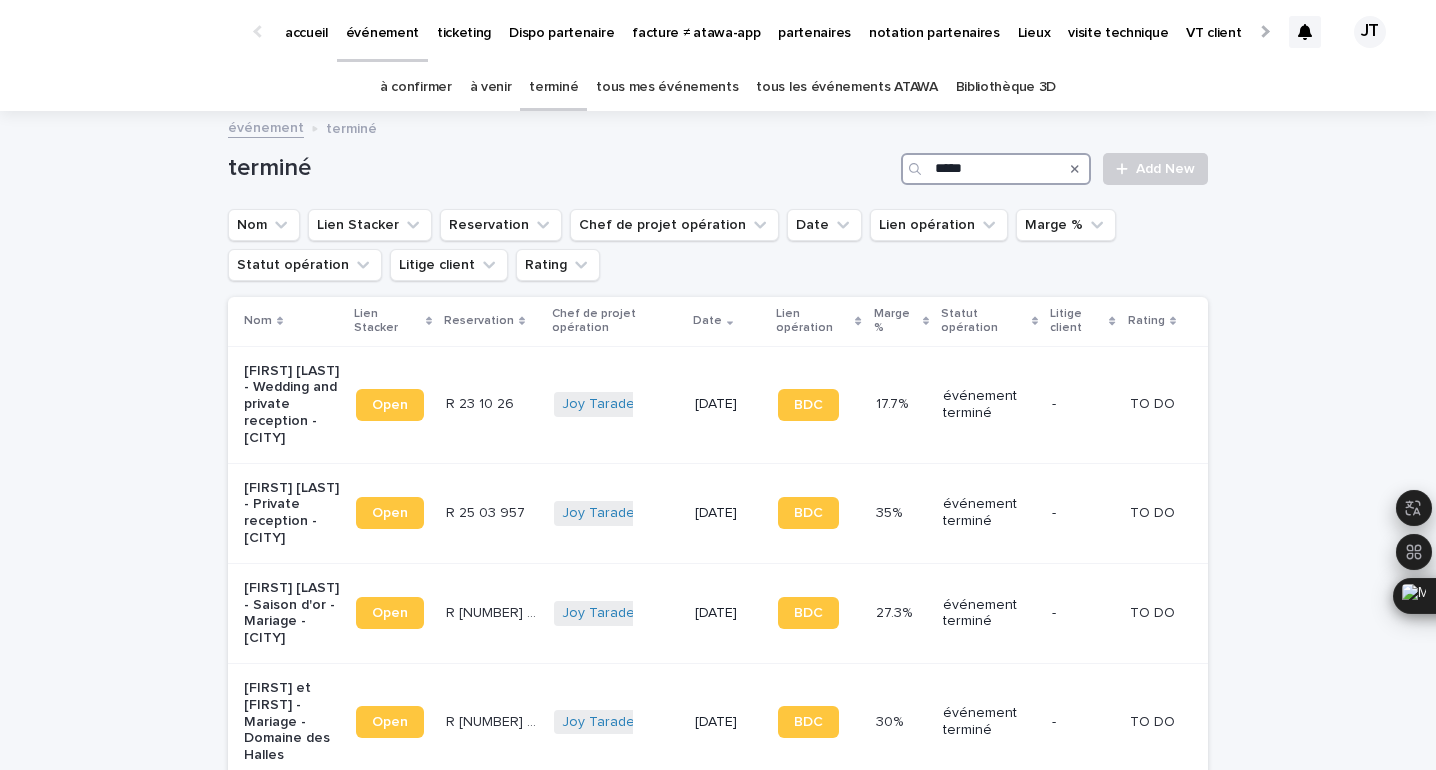 type on "******" 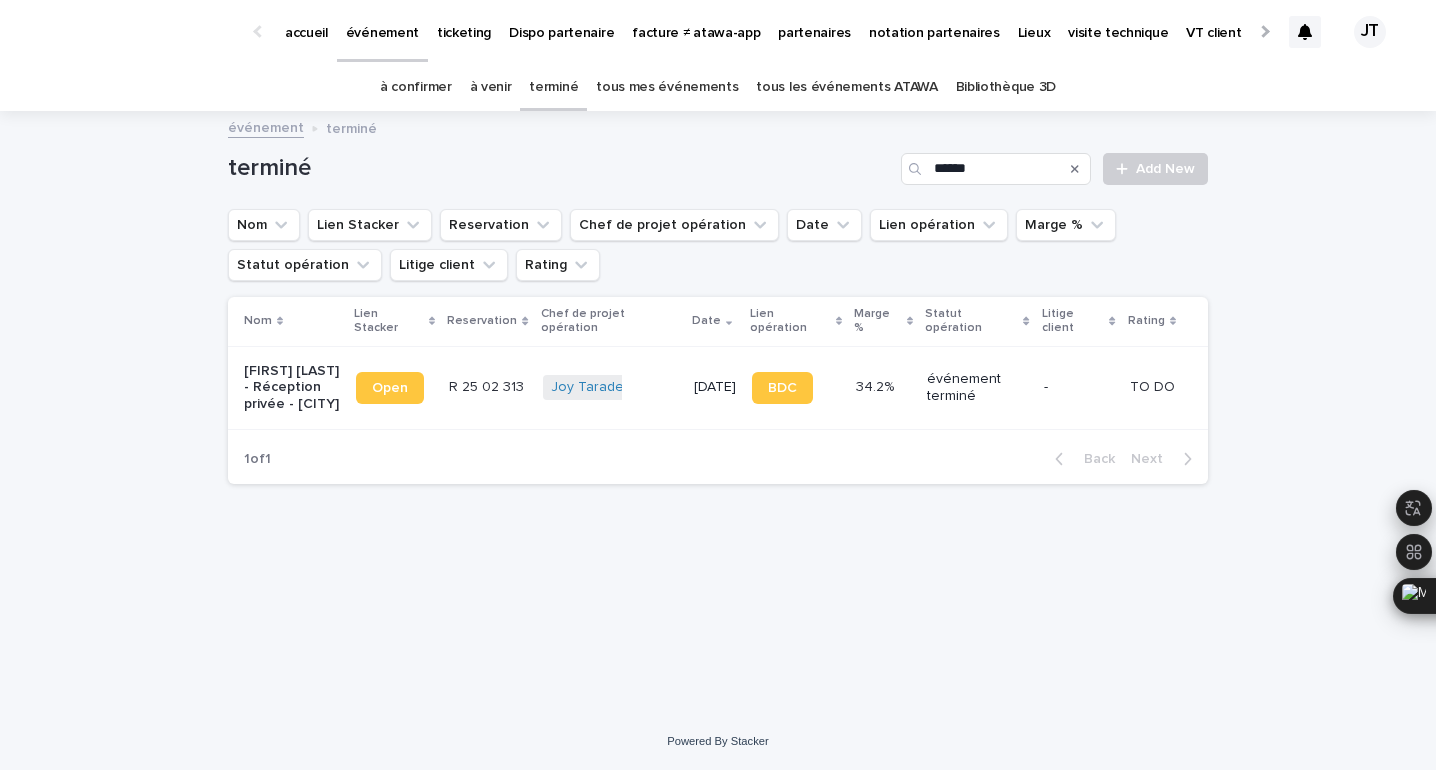click on "R [NUMBER] [NUMBER] R [NUMBER] [NUMBER]" at bounding box center [487, 387] 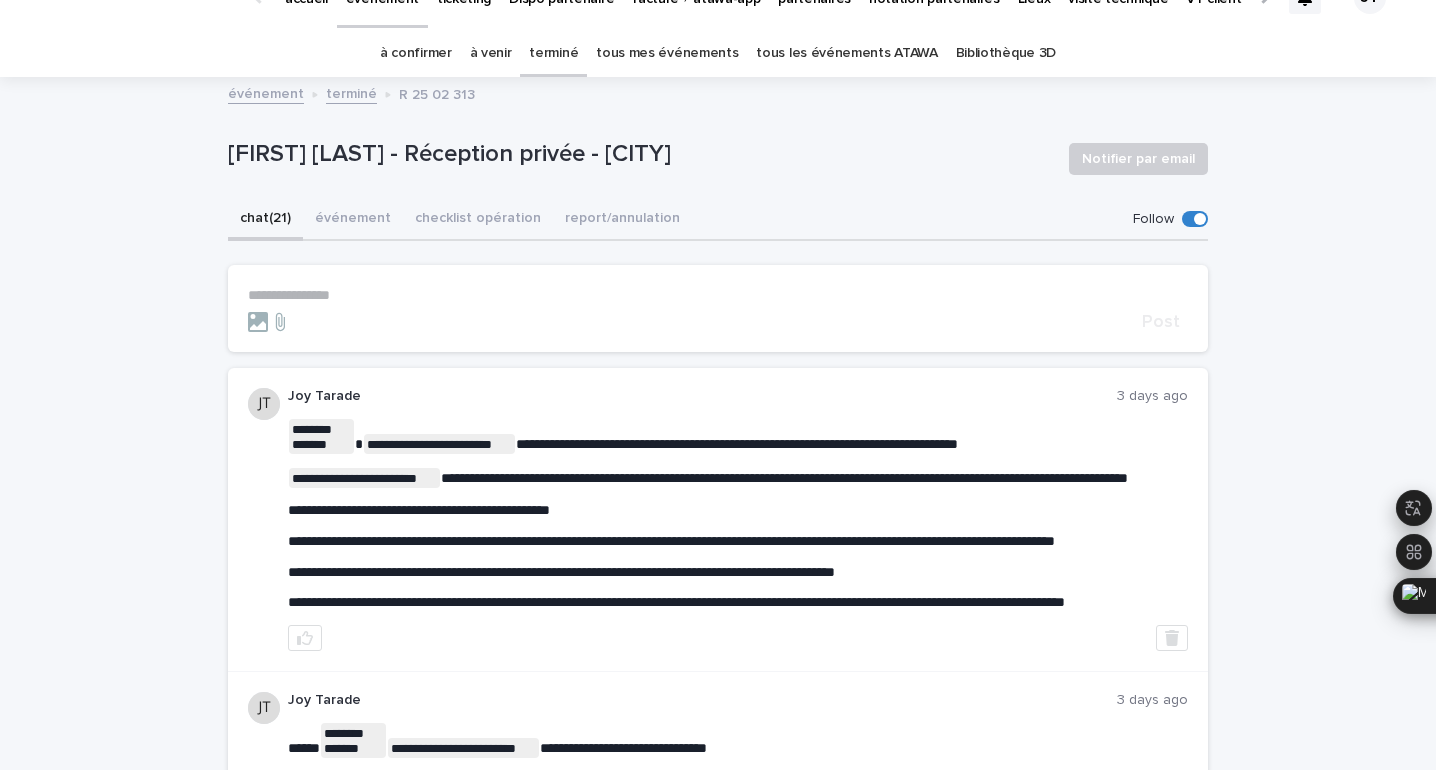 scroll, scrollTop: 0, scrollLeft: 0, axis: both 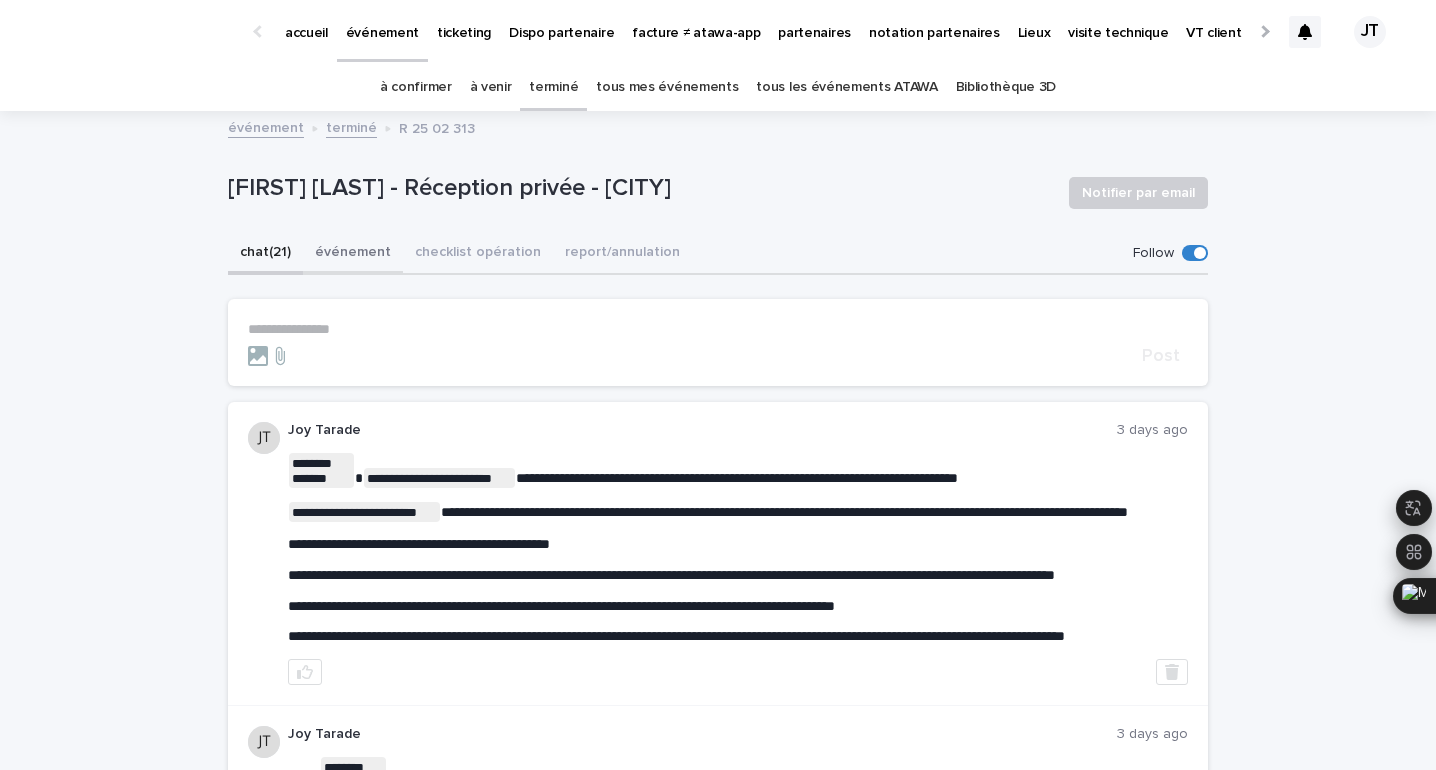 click on "événement" at bounding box center (353, 254) 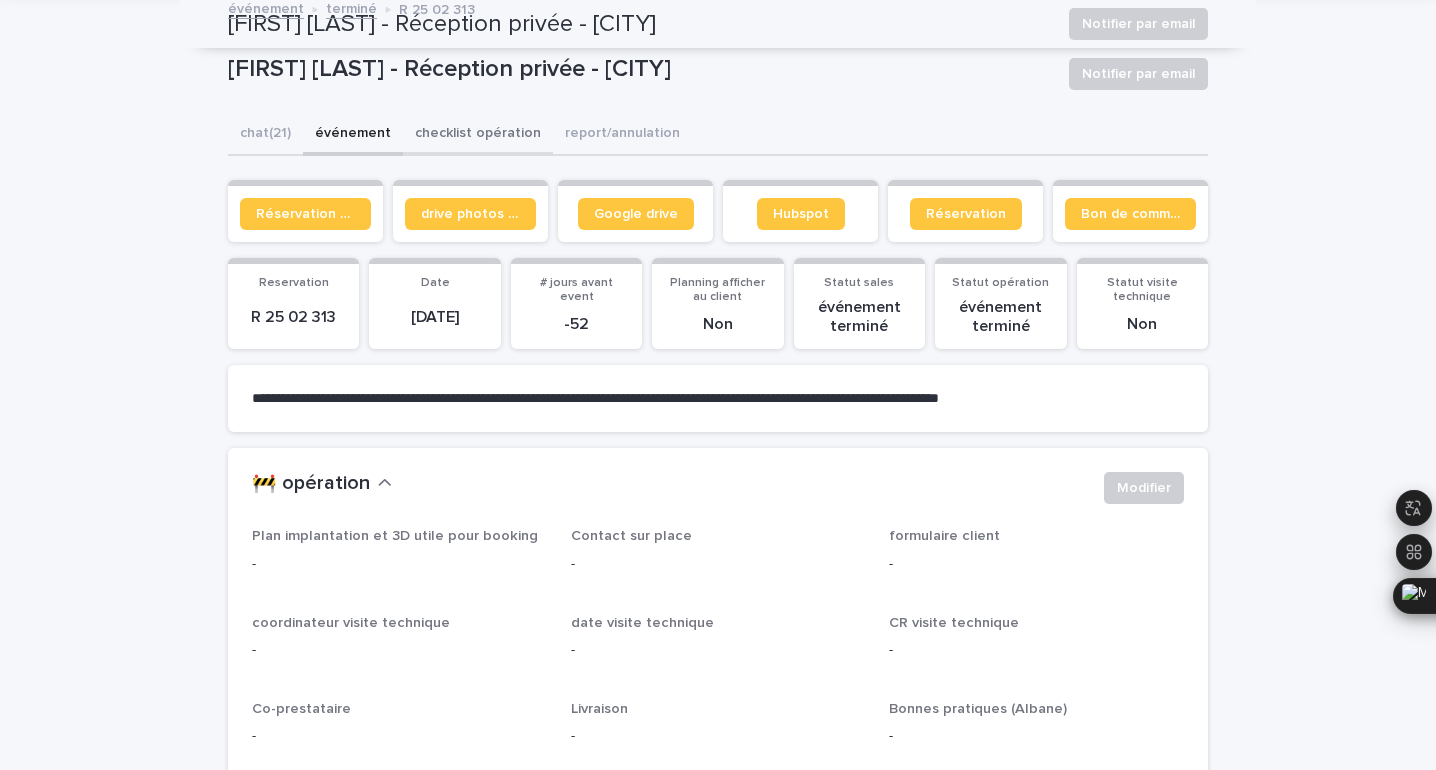 scroll, scrollTop: 0, scrollLeft: 0, axis: both 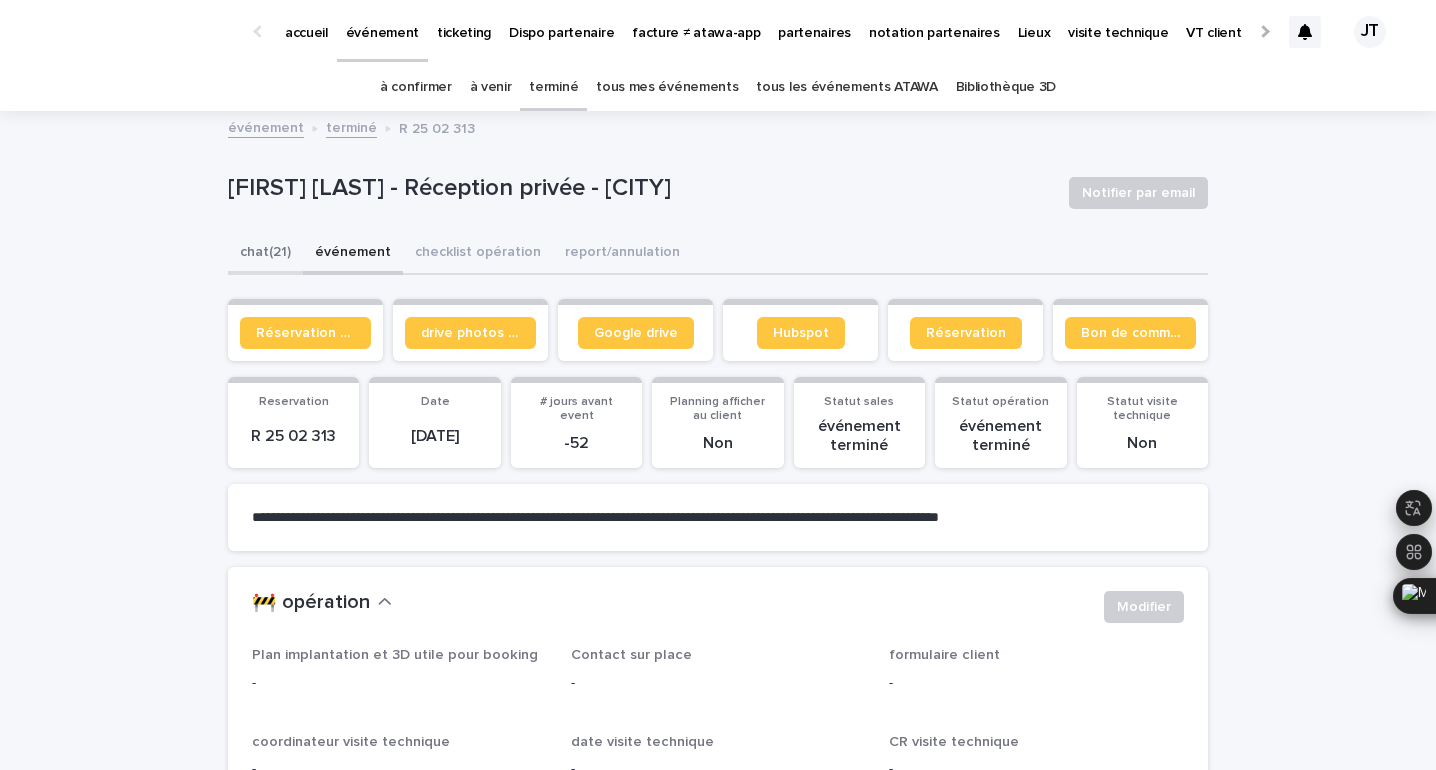 click on "chat  (21)" at bounding box center (265, 254) 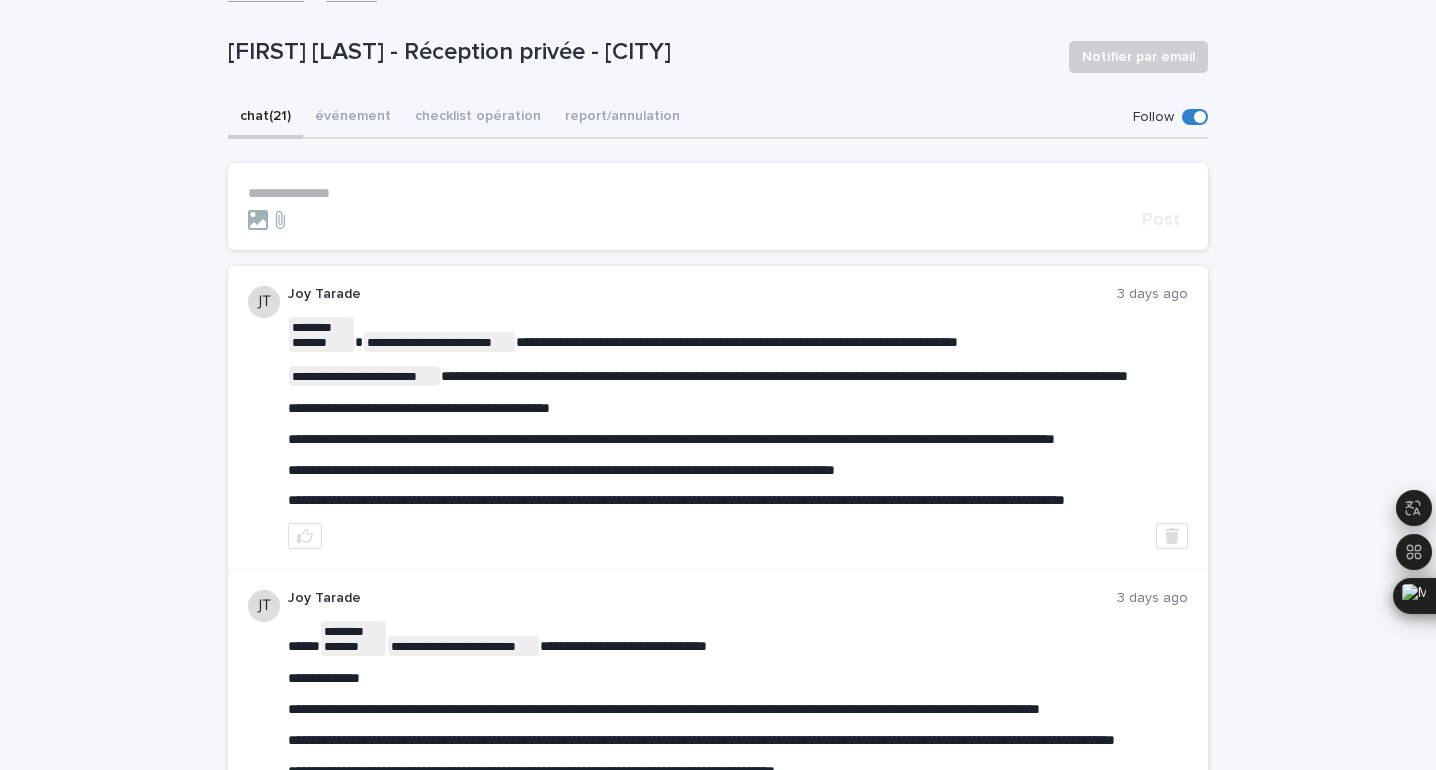 scroll, scrollTop: 134, scrollLeft: 0, axis: vertical 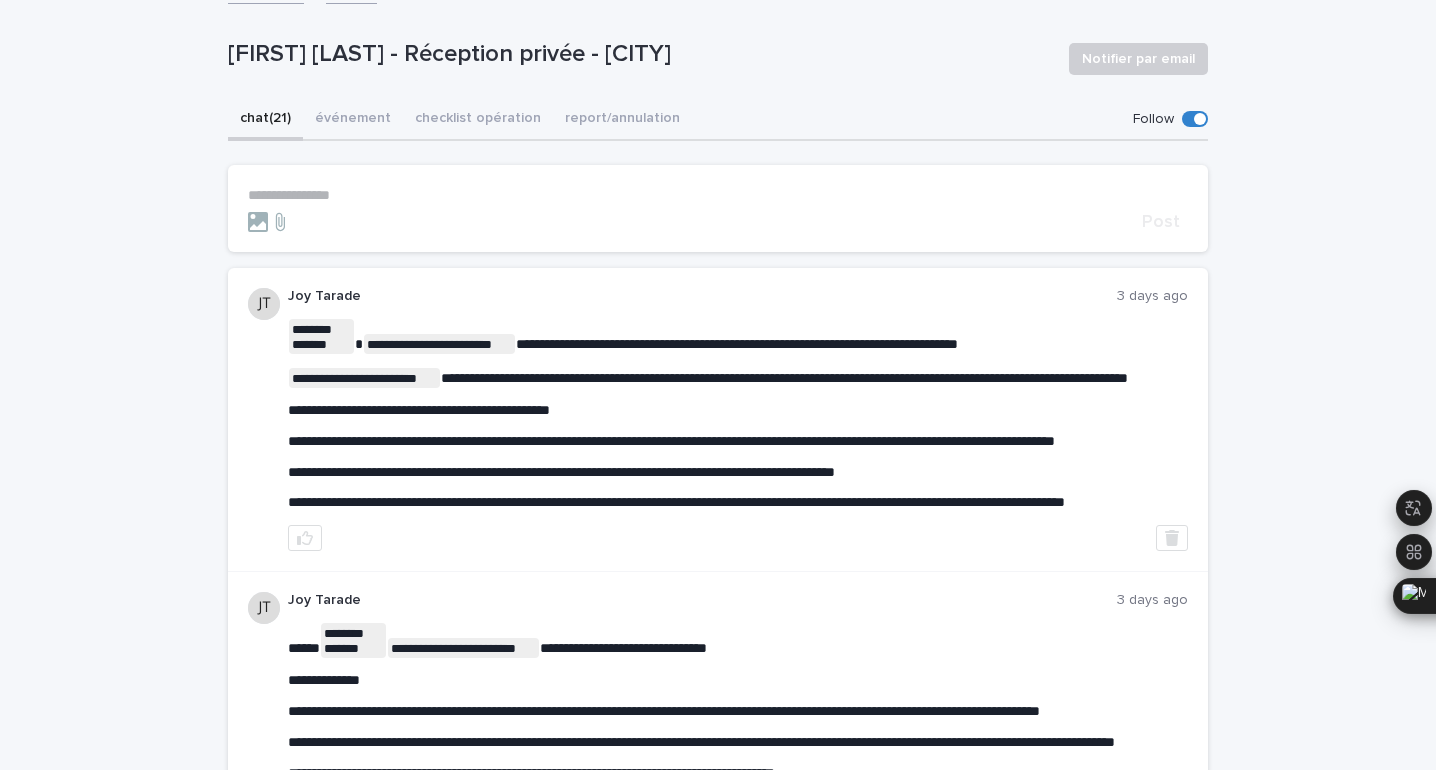 drag, startPoint x: 626, startPoint y: 341, endPoint x: 681, endPoint y: 343, distance: 55.03635 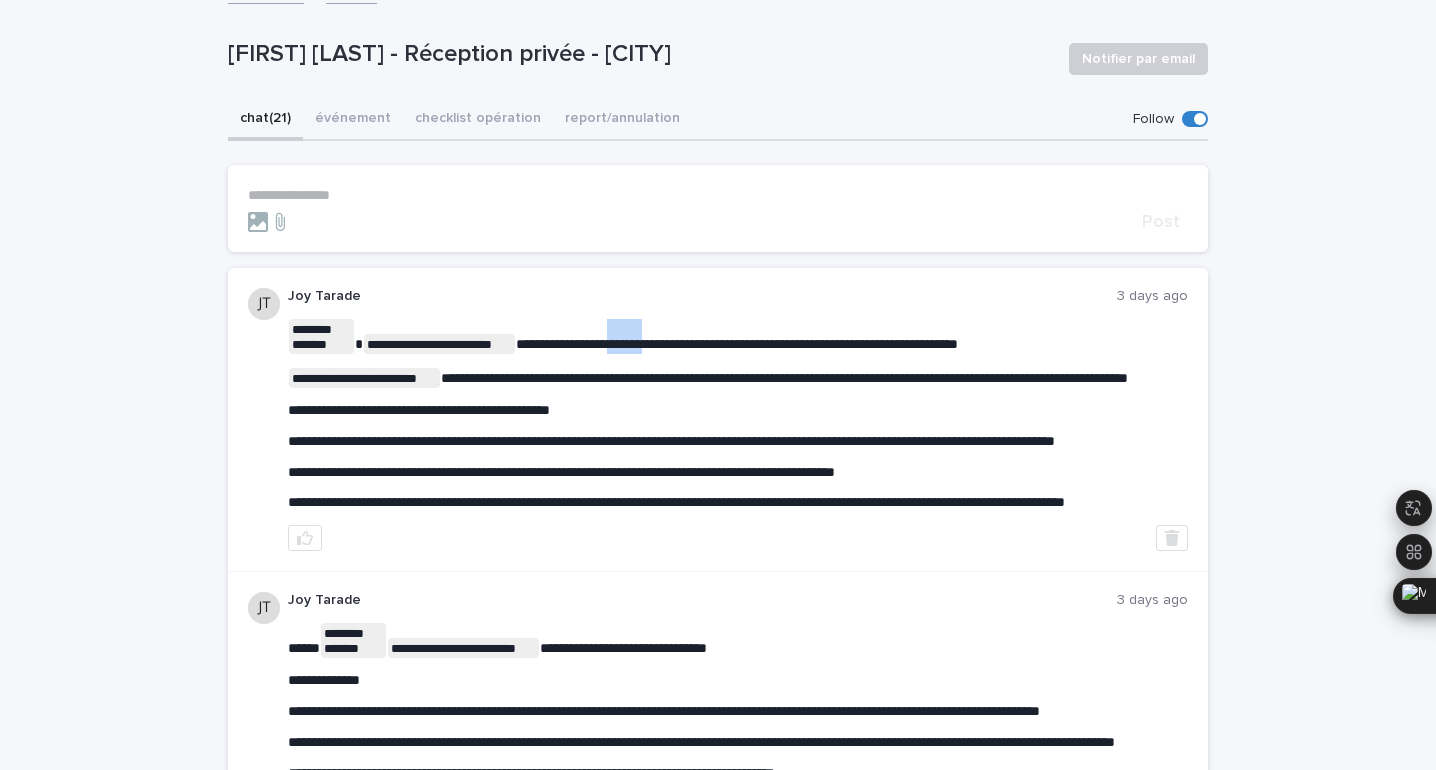 drag, startPoint x: 621, startPoint y: 340, endPoint x: 672, endPoint y: 340, distance: 51 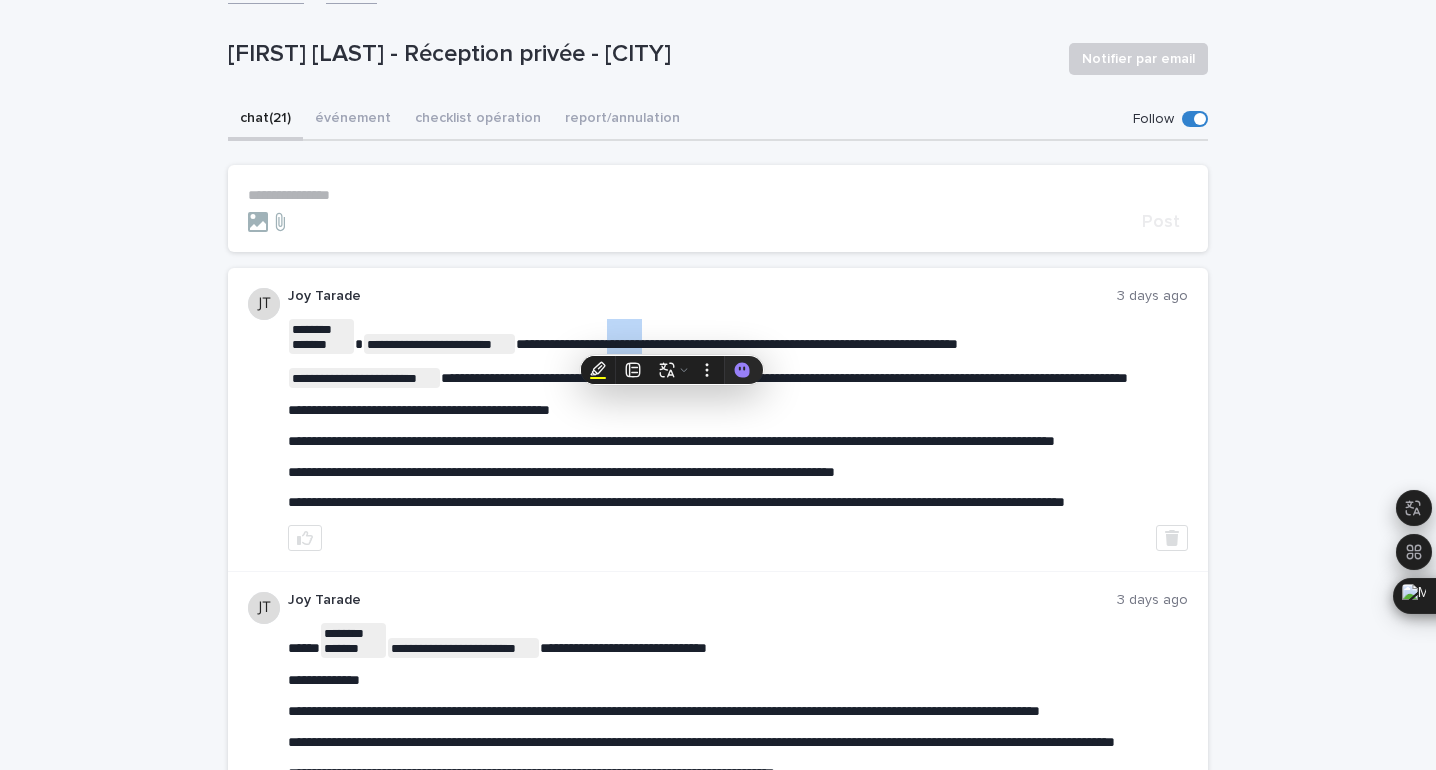 click on "**********" at bounding box center [737, 344] 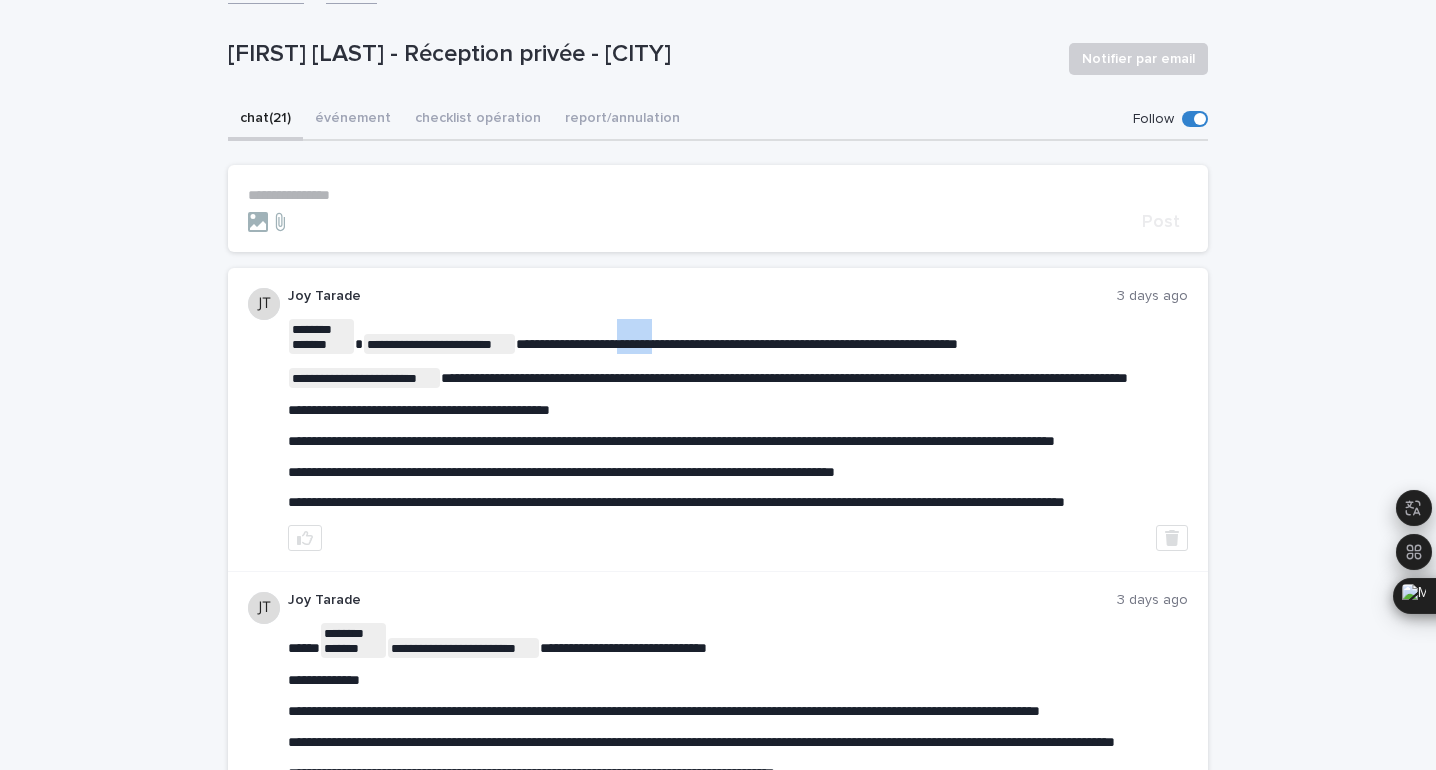 drag, startPoint x: 631, startPoint y: 338, endPoint x: 681, endPoint y: 338, distance: 50 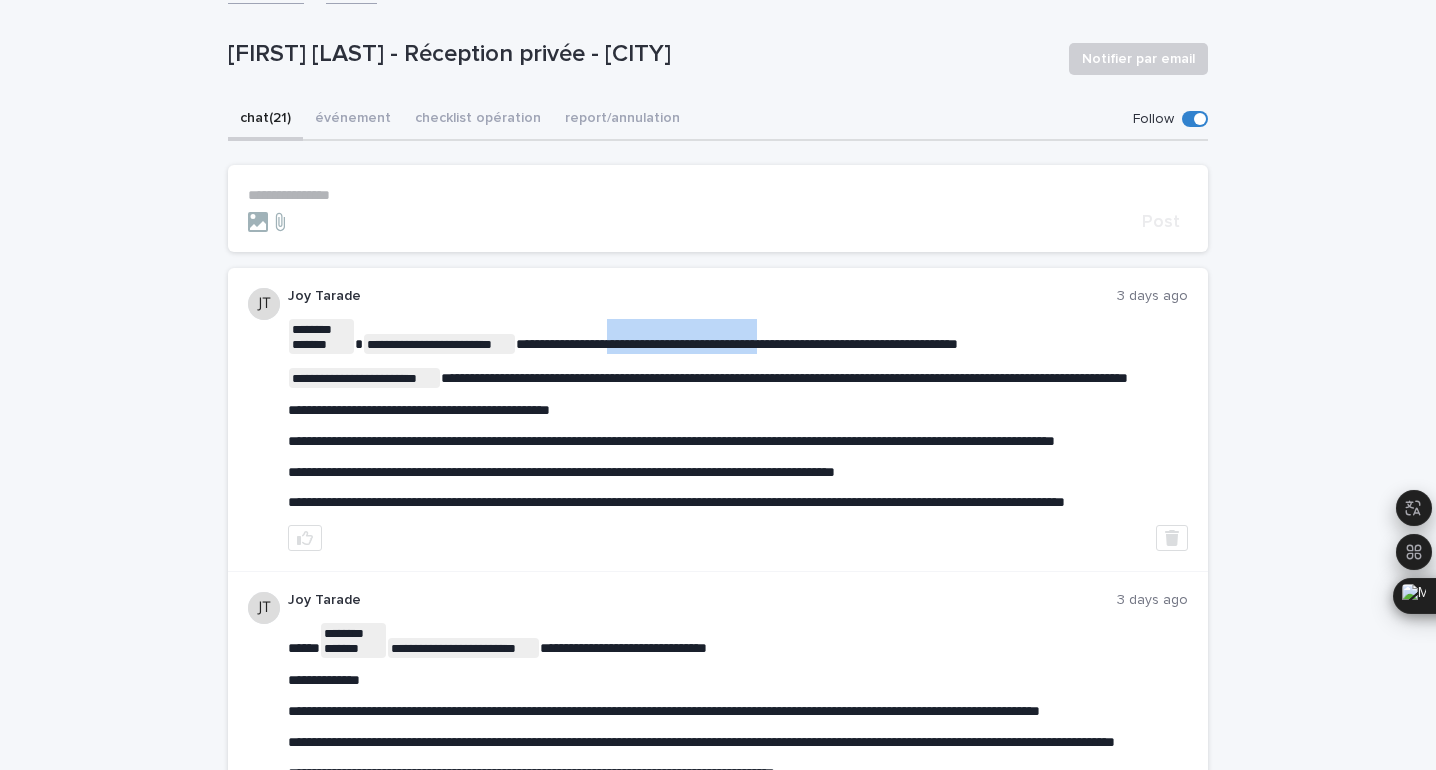 drag, startPoint x: 625, startPoint y: 339, endPoint x: 818, endPoint y: 342, distance: 193.02332 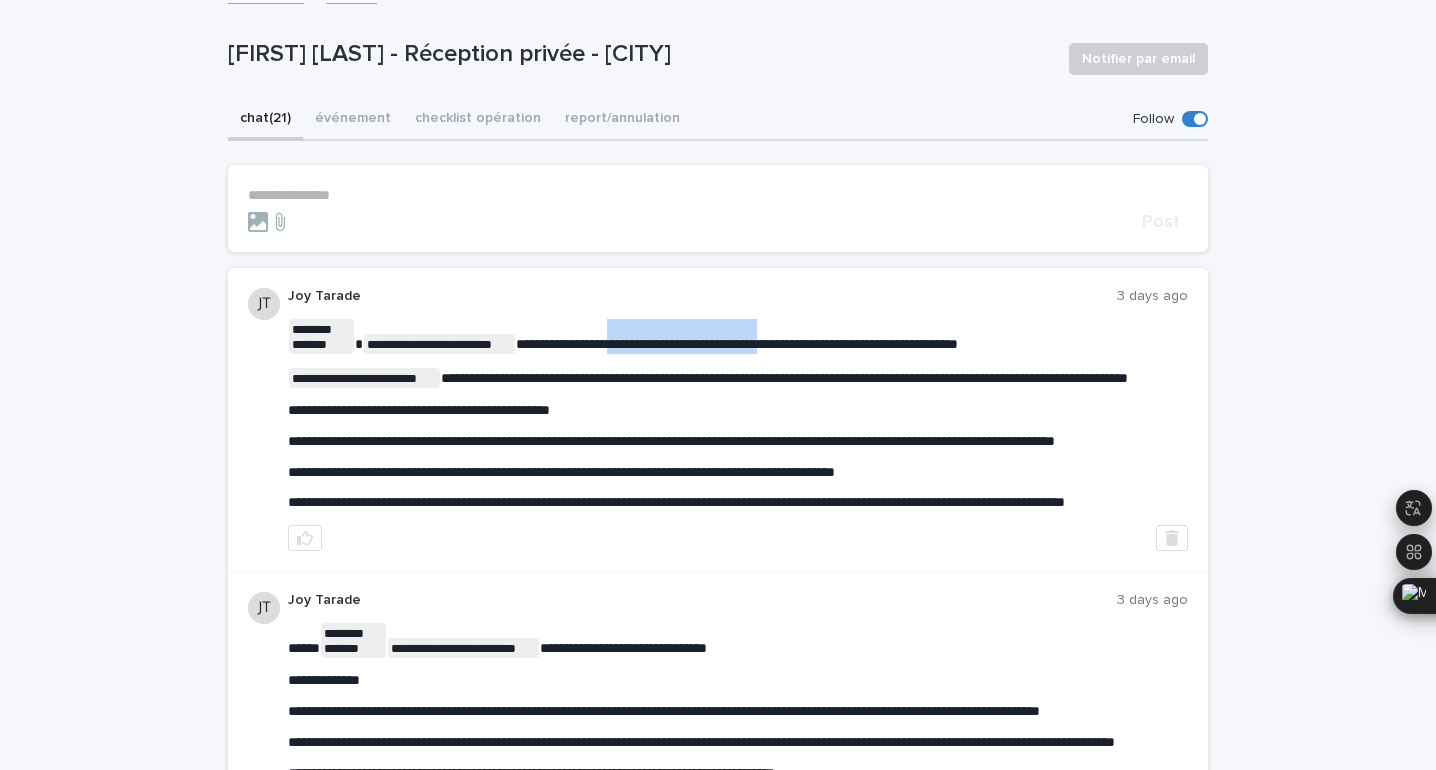 click on "**********" at bounding box center (737, 344) 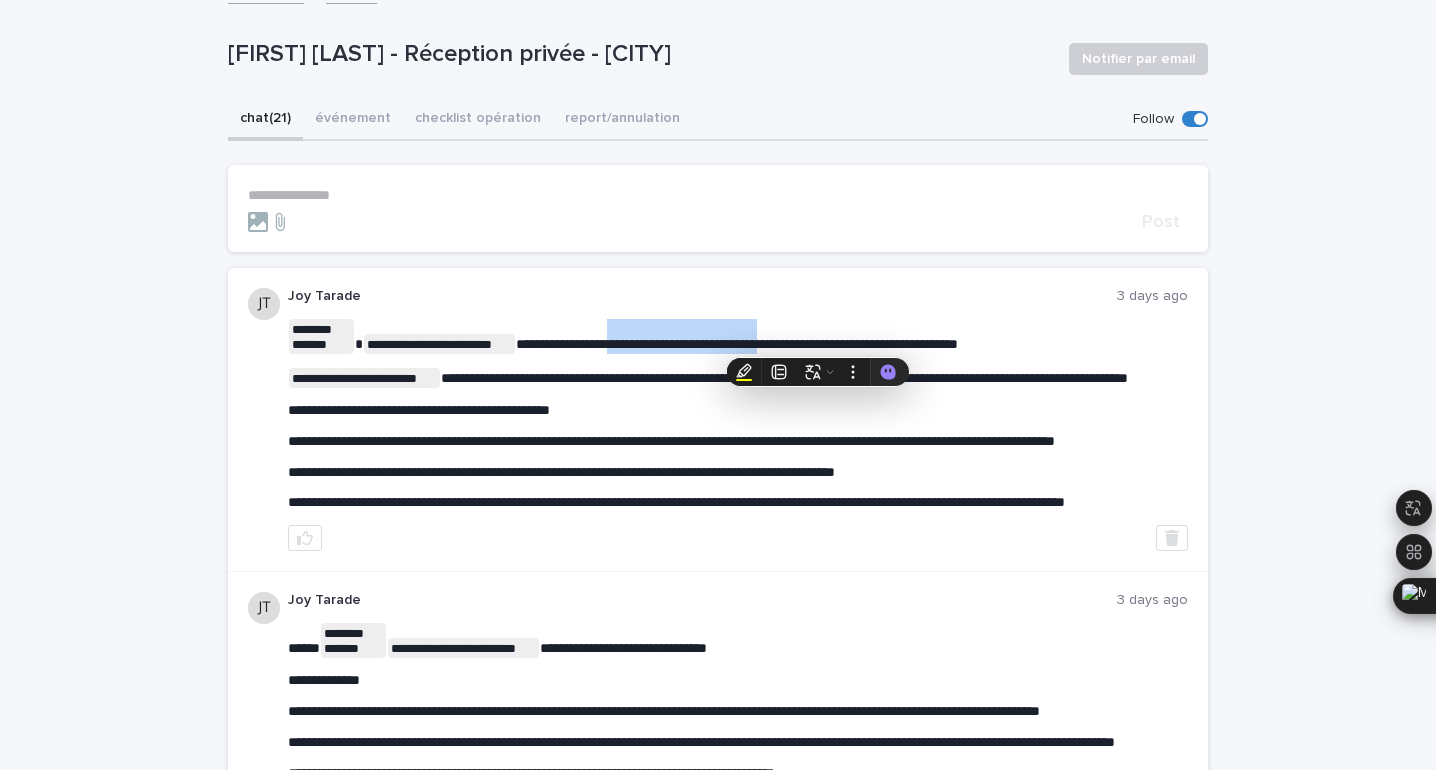 click on "**********" at bounding box center (737, 344) 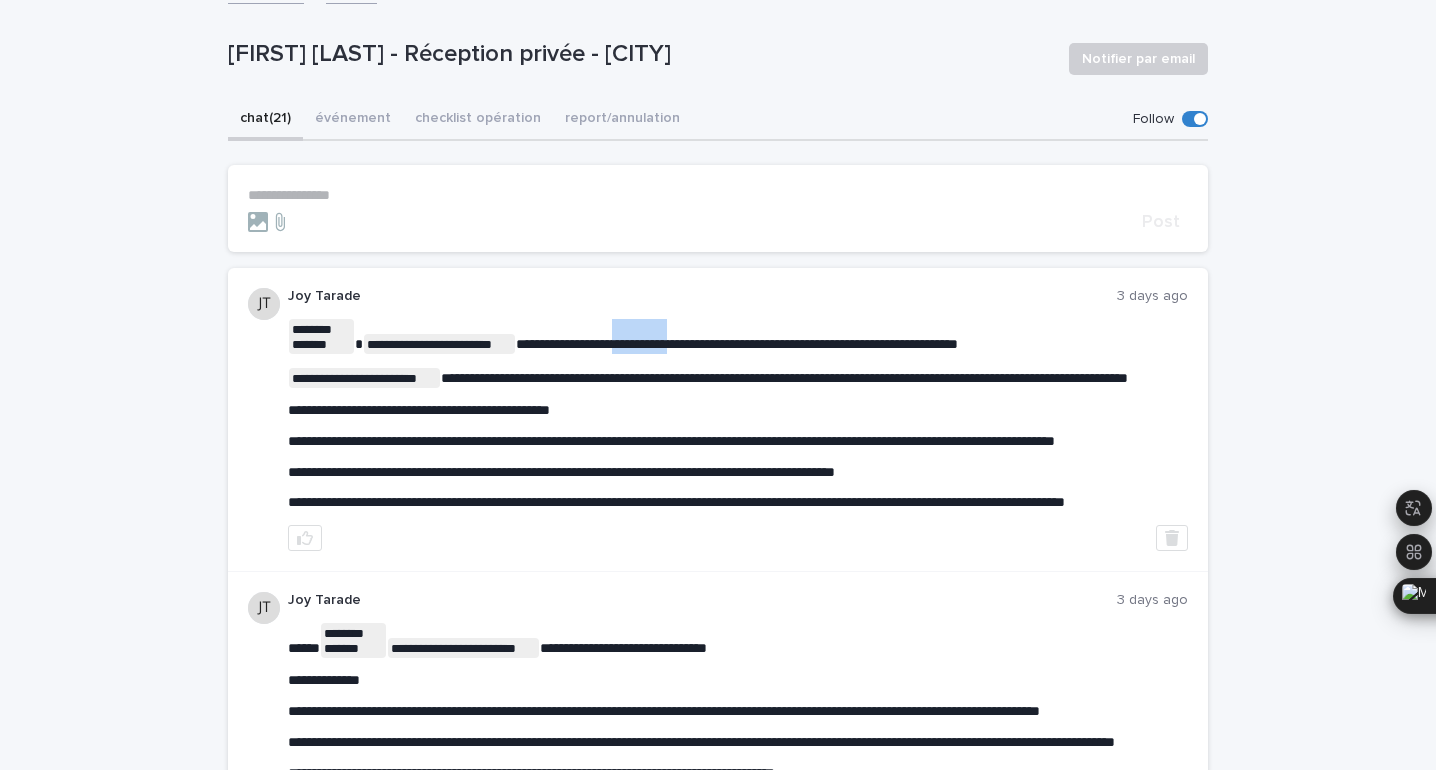 drag, startPoint x: 627, startPoint y: 338, endPoint x: 710, endPoint y: 337, distance: 83.00603 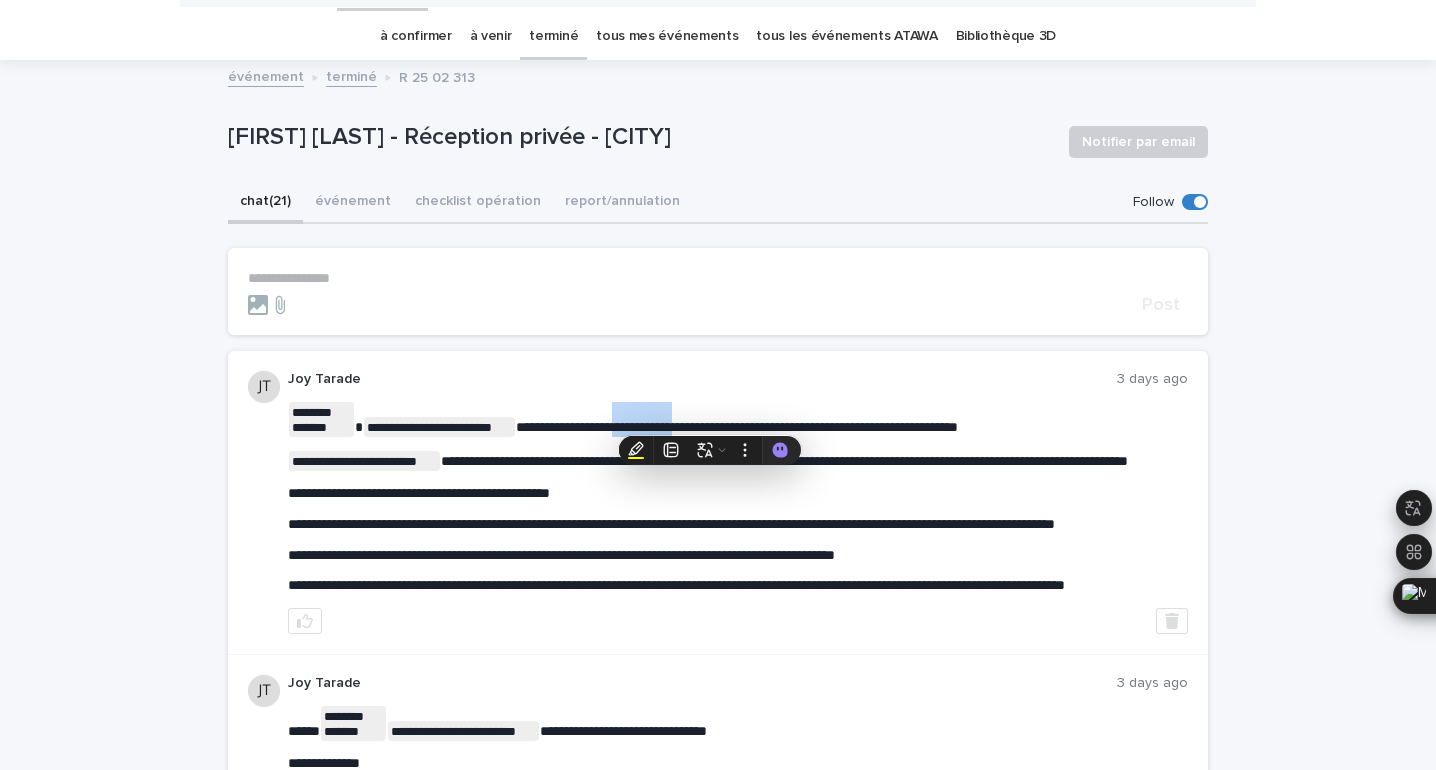 scroll, scrollTop: 50, scrollLeft: 0, axis: vertical 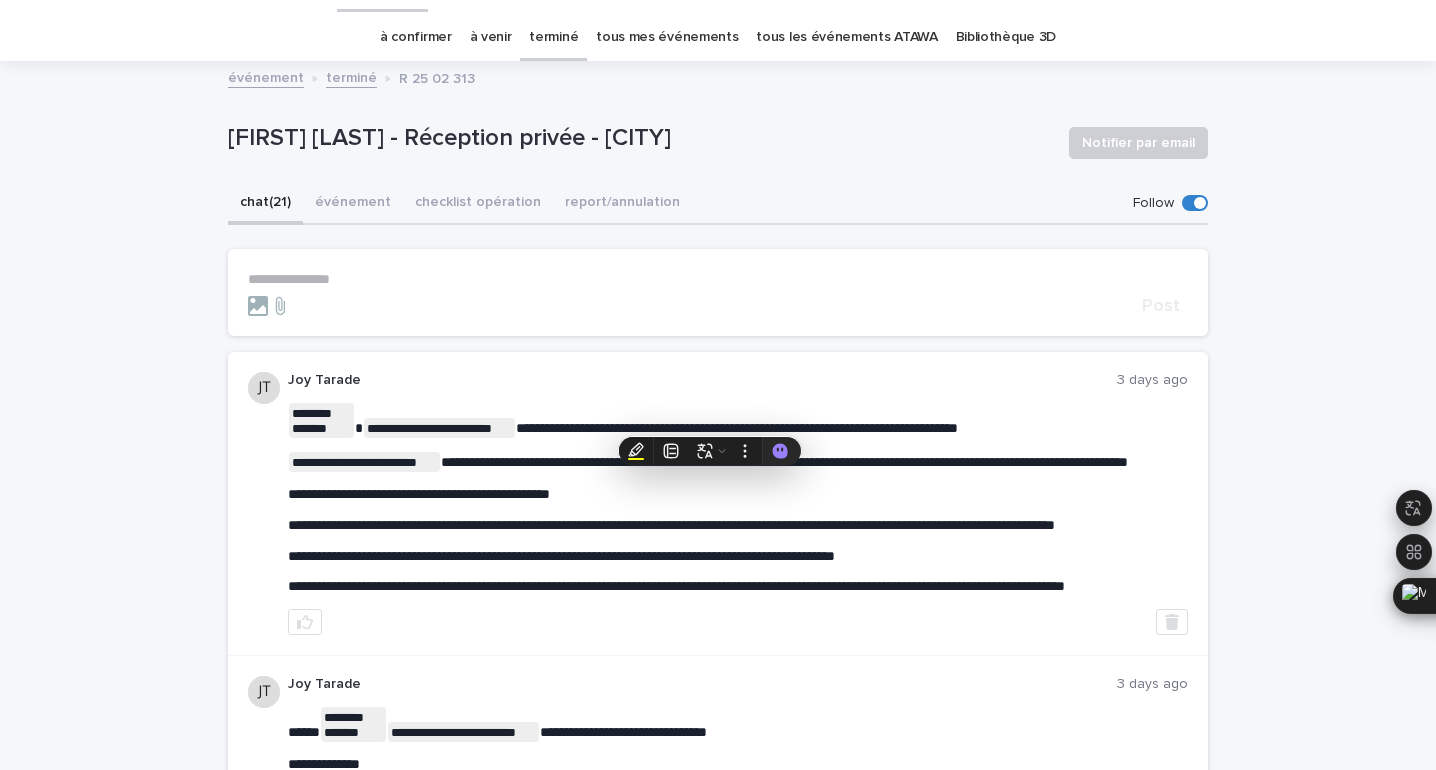 click on "**********" at bounding box center (737, 428) 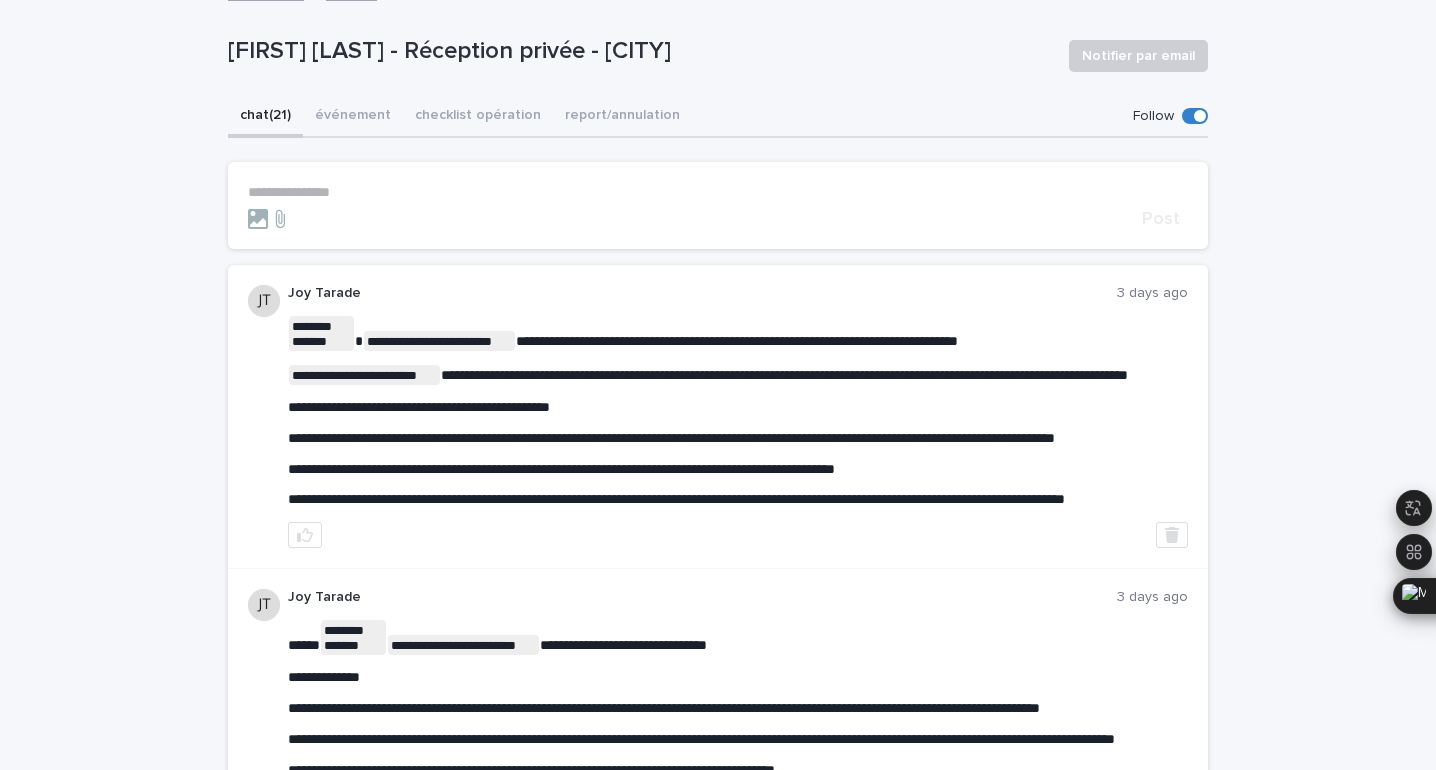 scroll, scrollTop: 135, scrollLeft: 0, axis: vertical 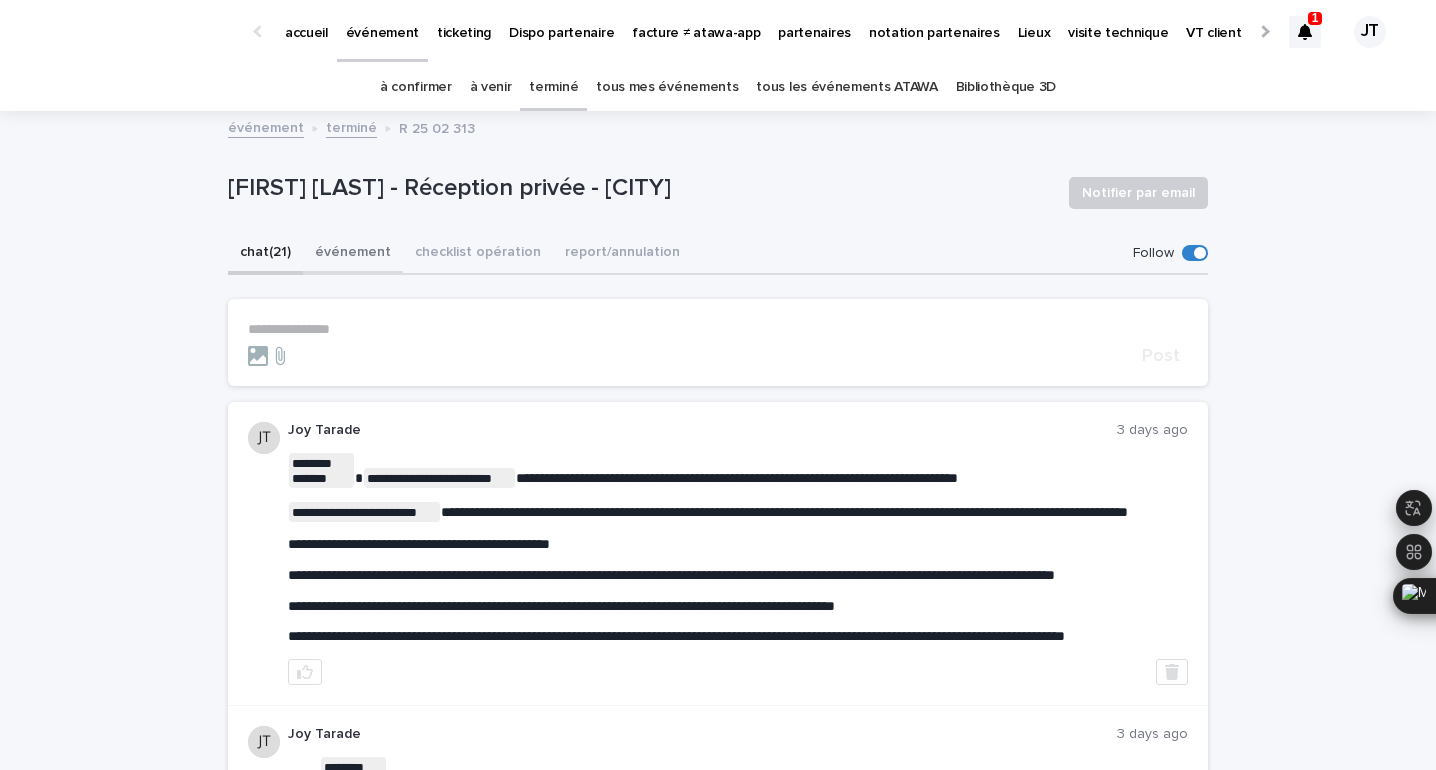 click on "événement" at bounding box center (353, 254) 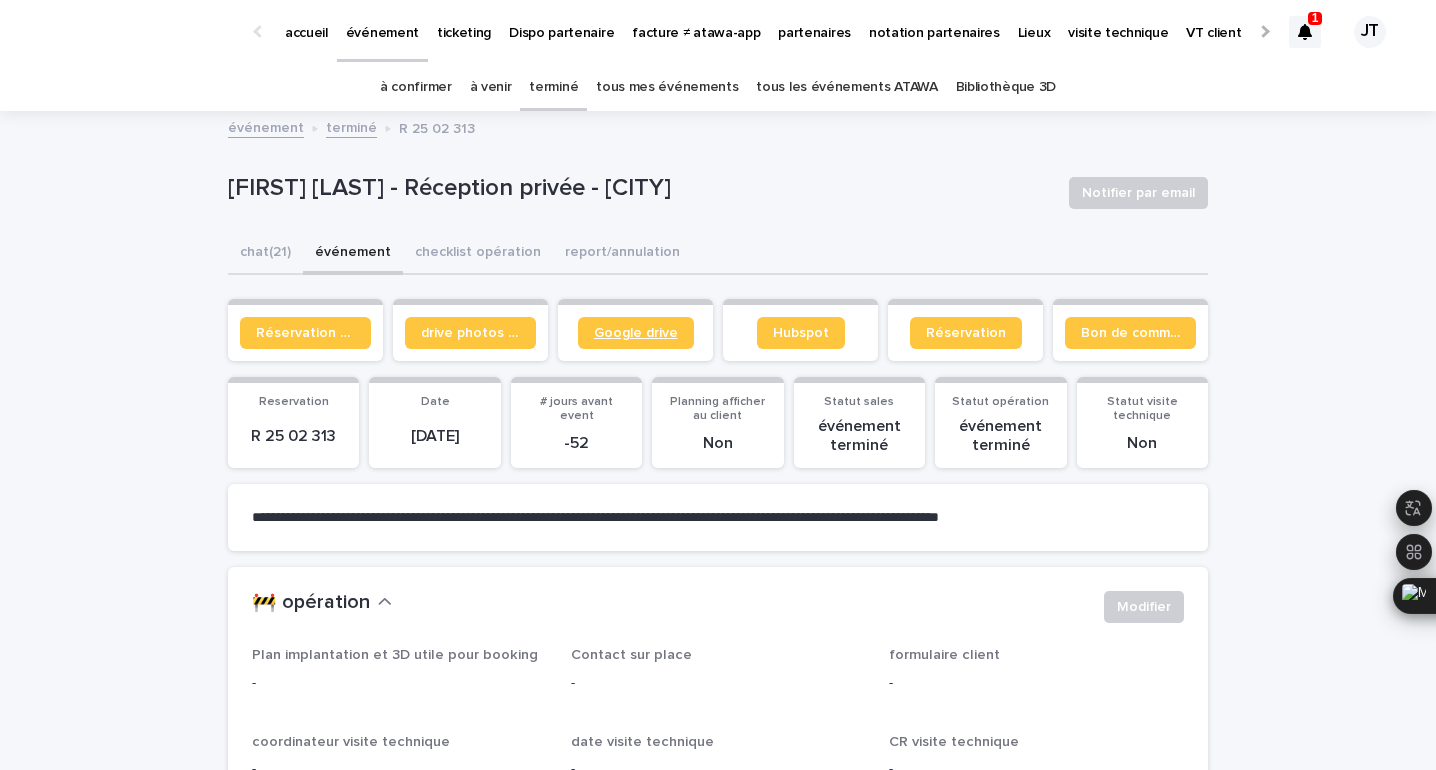 click on "Google drive" at bounding box center (636, 333) 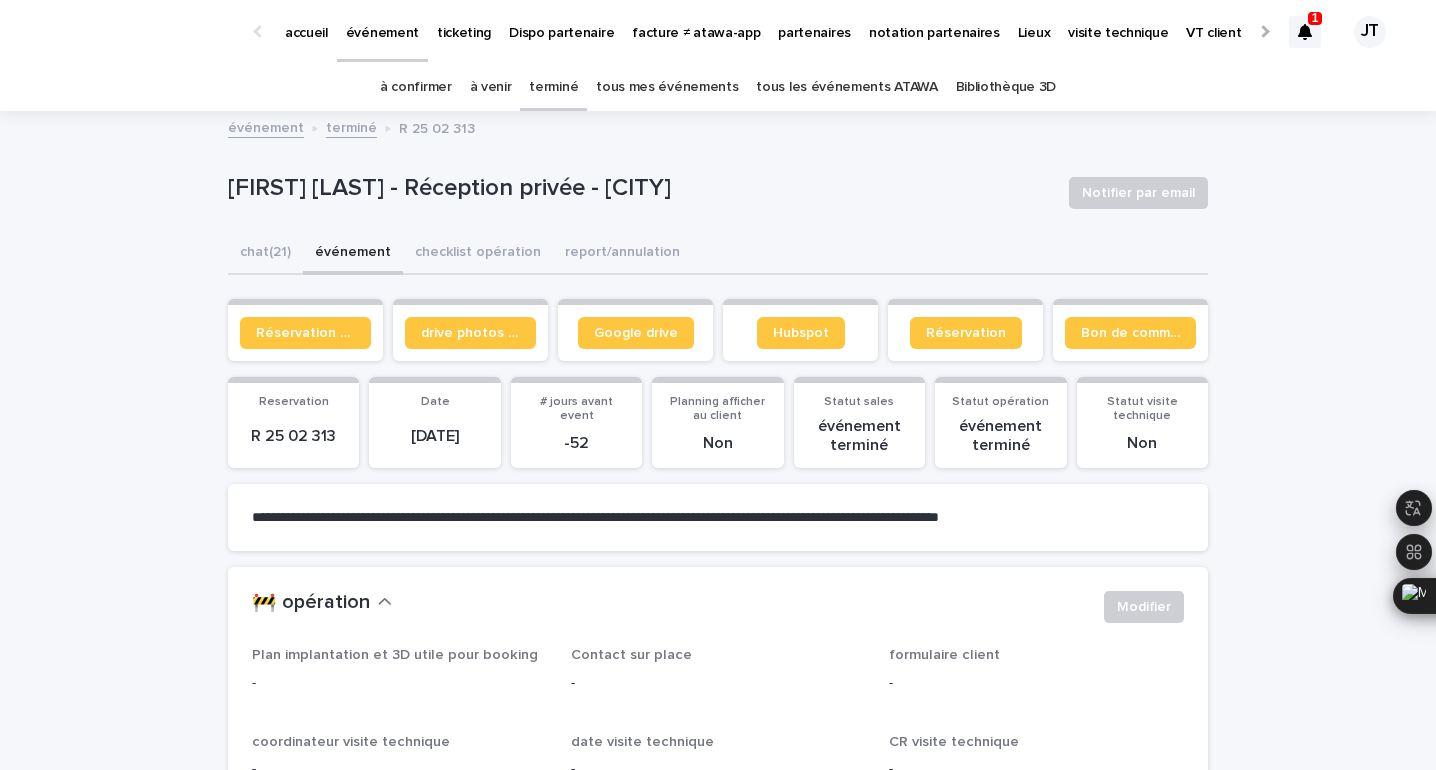 click on "tous les événements ATAWA" at bounding box center (846, 87) 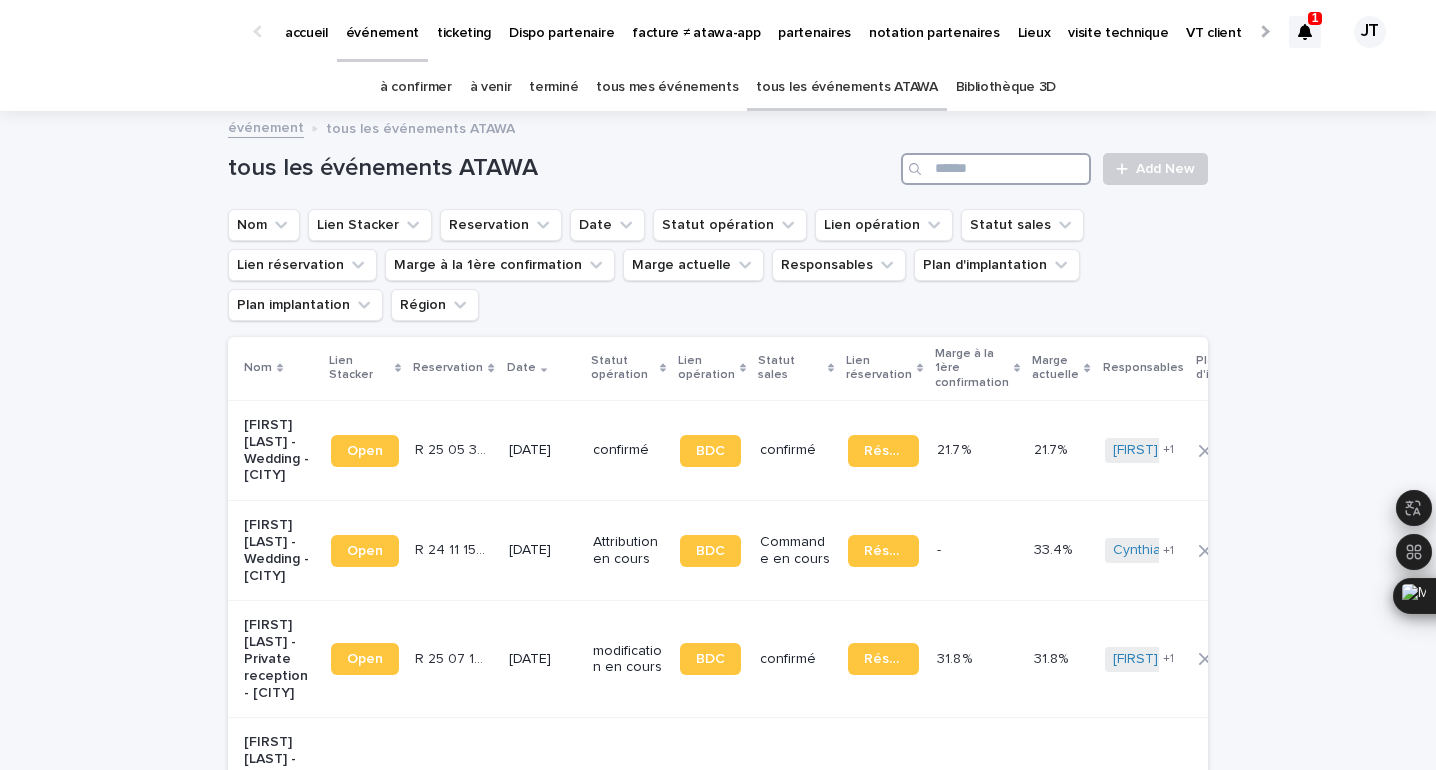 click at bounding box center [996, 169] 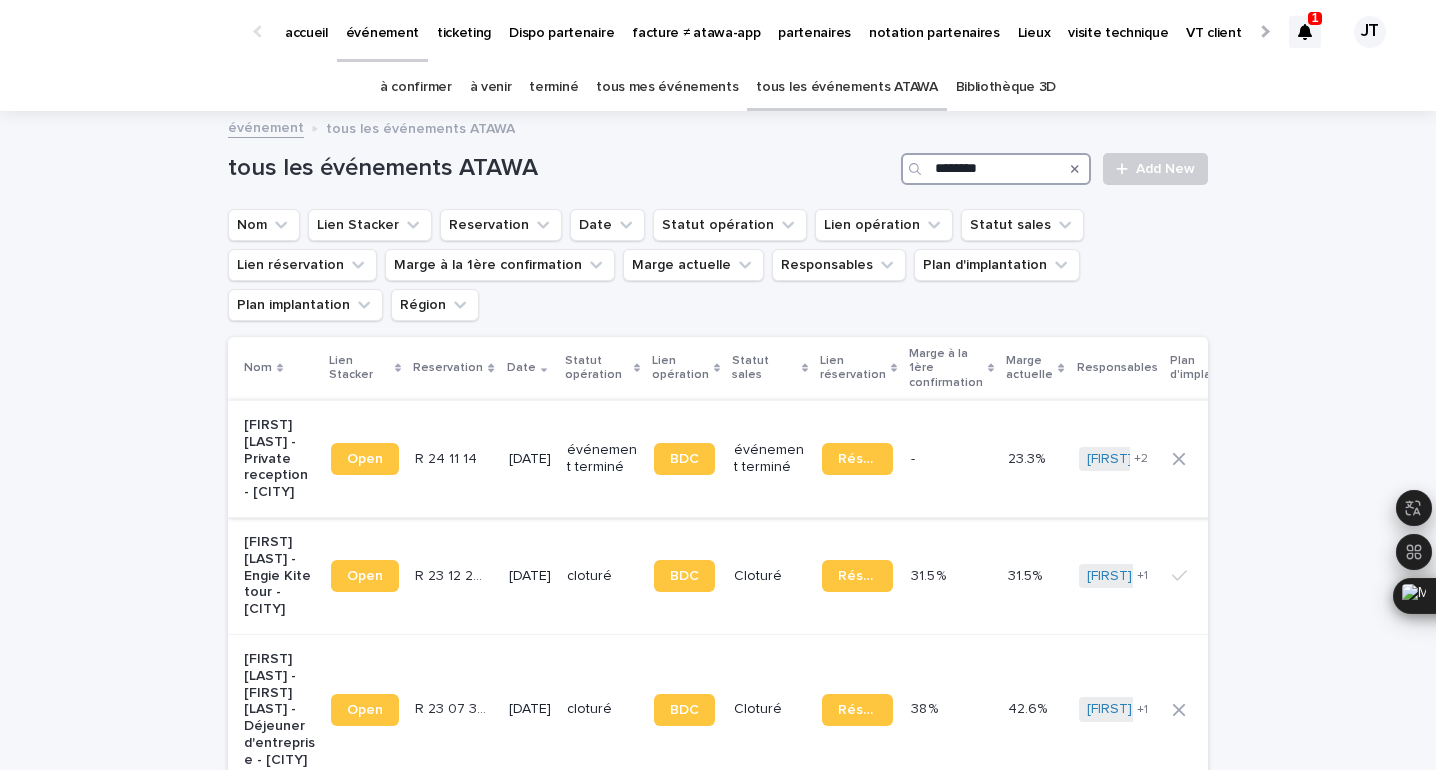 type on "********" 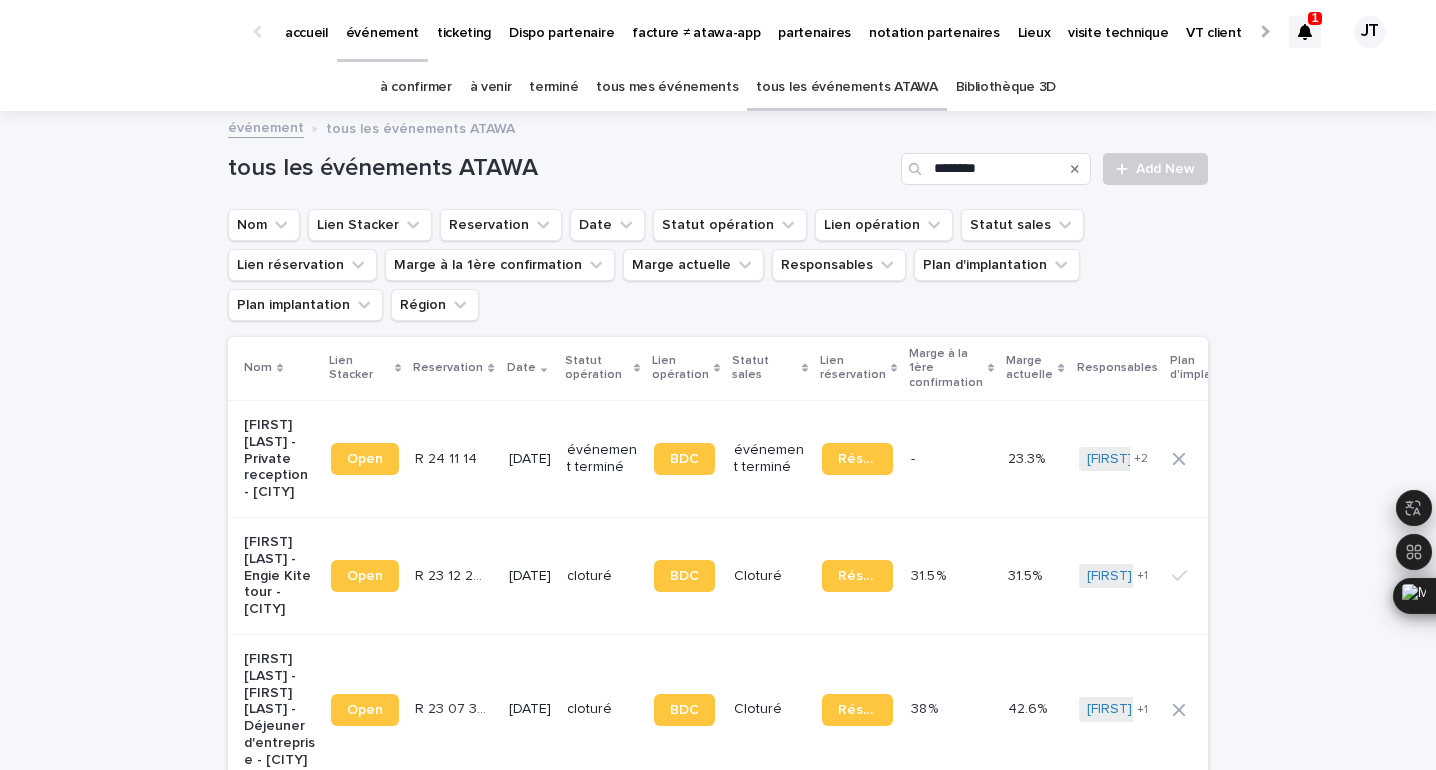 click on "[DATE]" at bounding box center [530, 458] 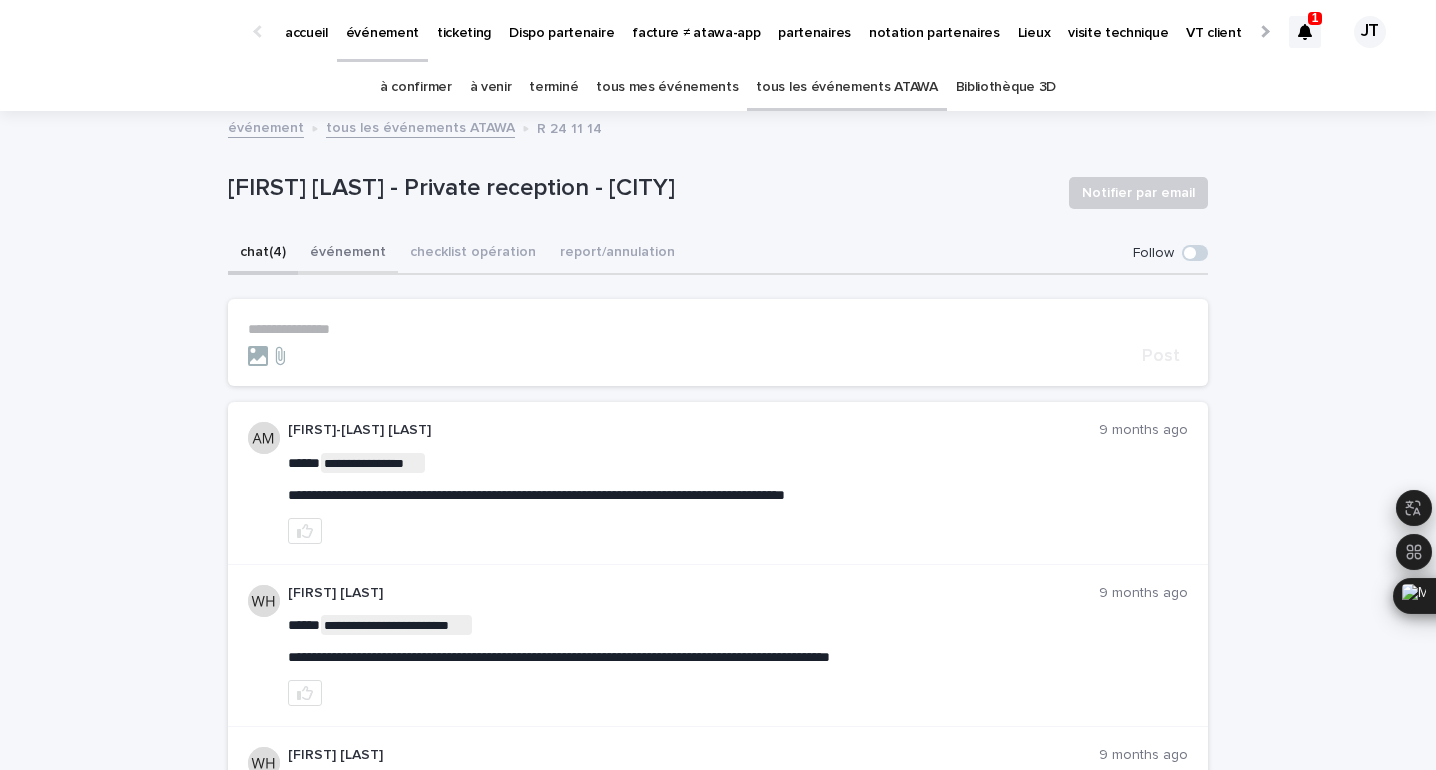click on "événement" at bounding box center (348, 254) 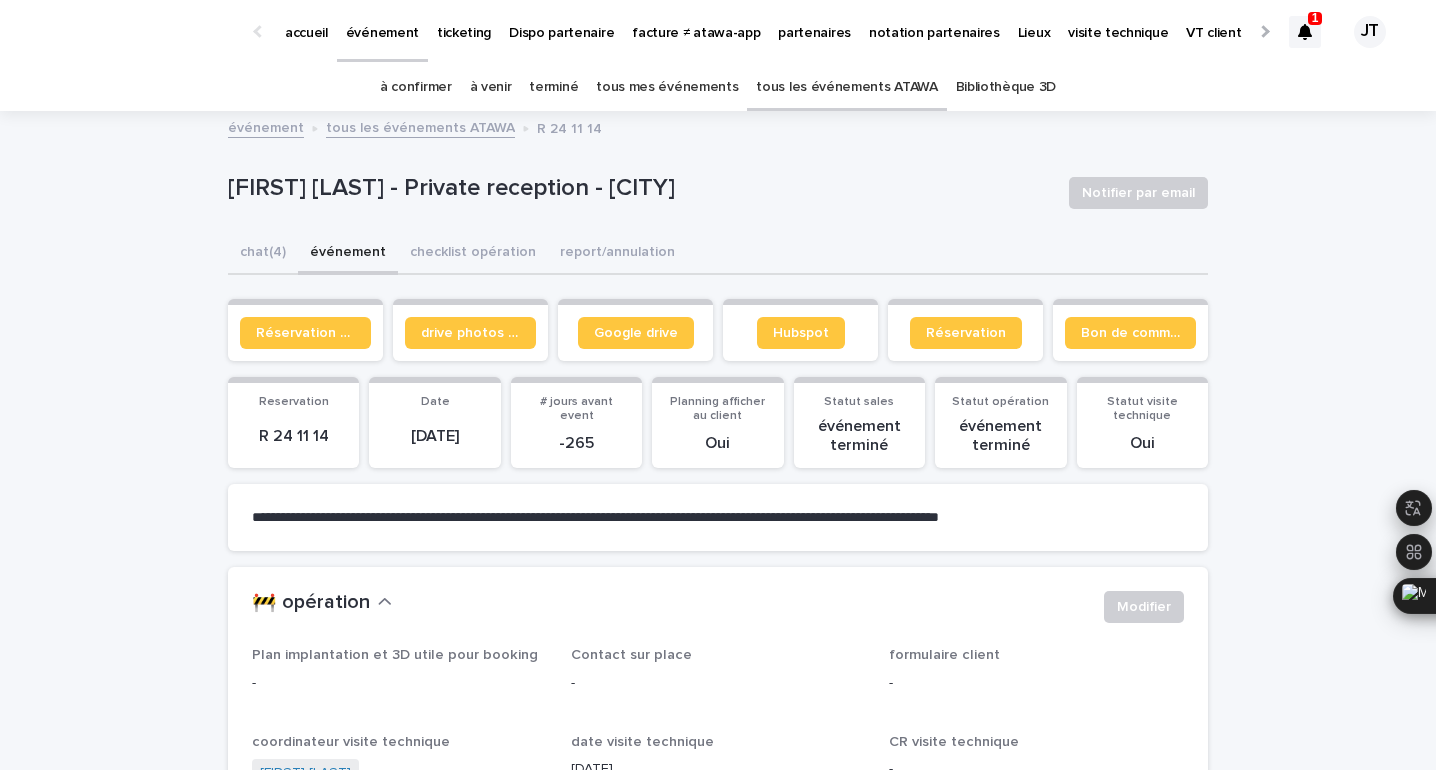 click on "[FIRST] [LAST] - Private reception - [CITY]" at bounding box center [640, 188] 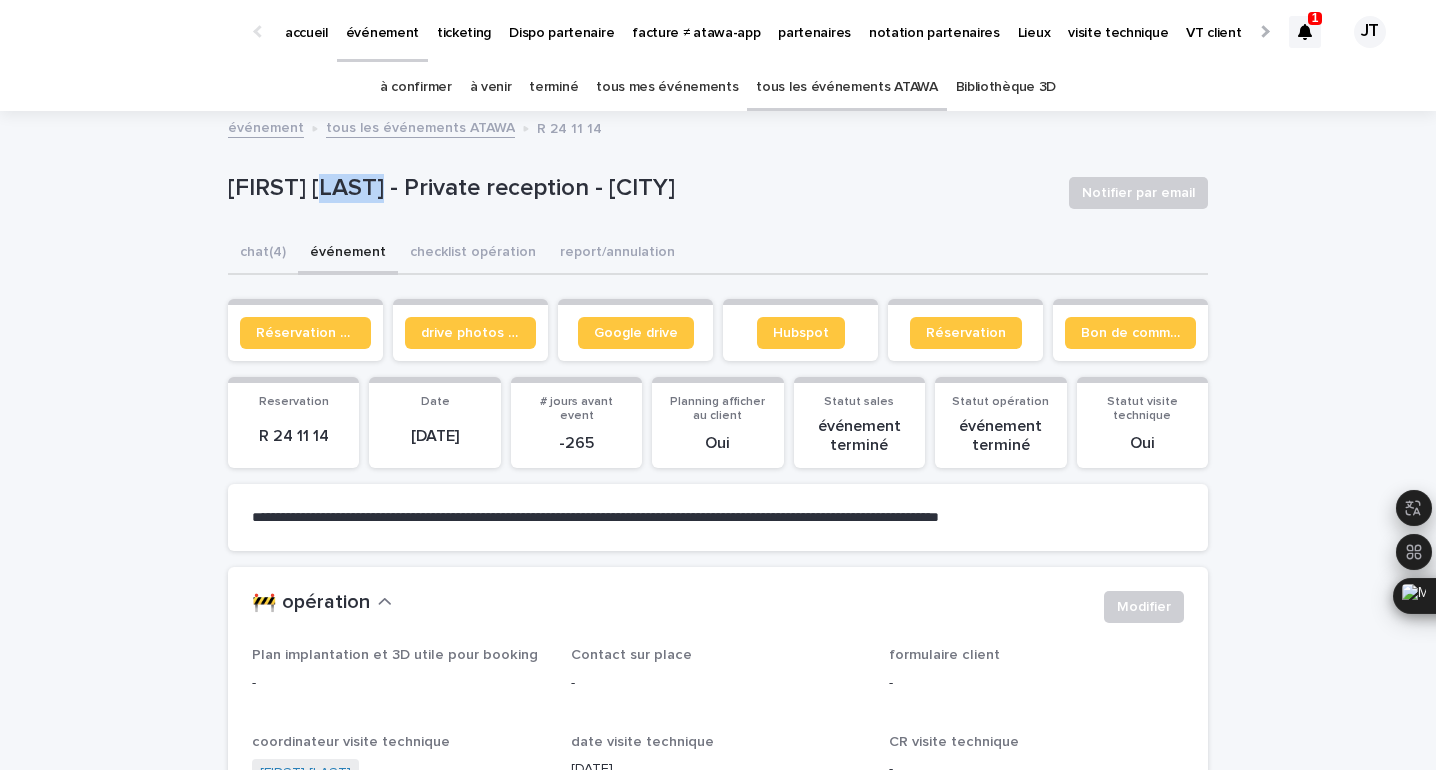 click on "[FIRST] [LAST] - Private reception - [CITY]" at bounding box center [640, 188] 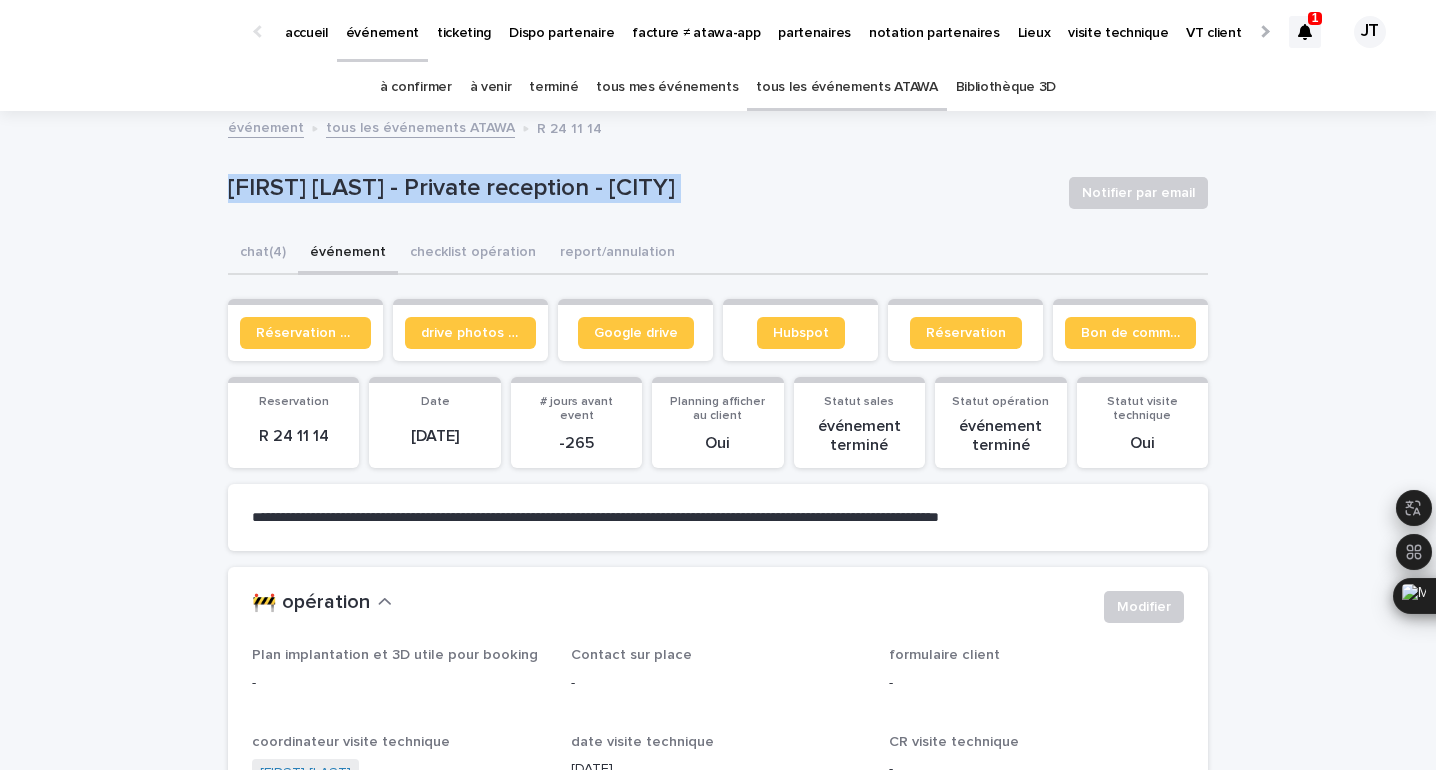 click on "[FIRST] [LAST] - Private reception - [CITY]" at bounding box center (640, 188) 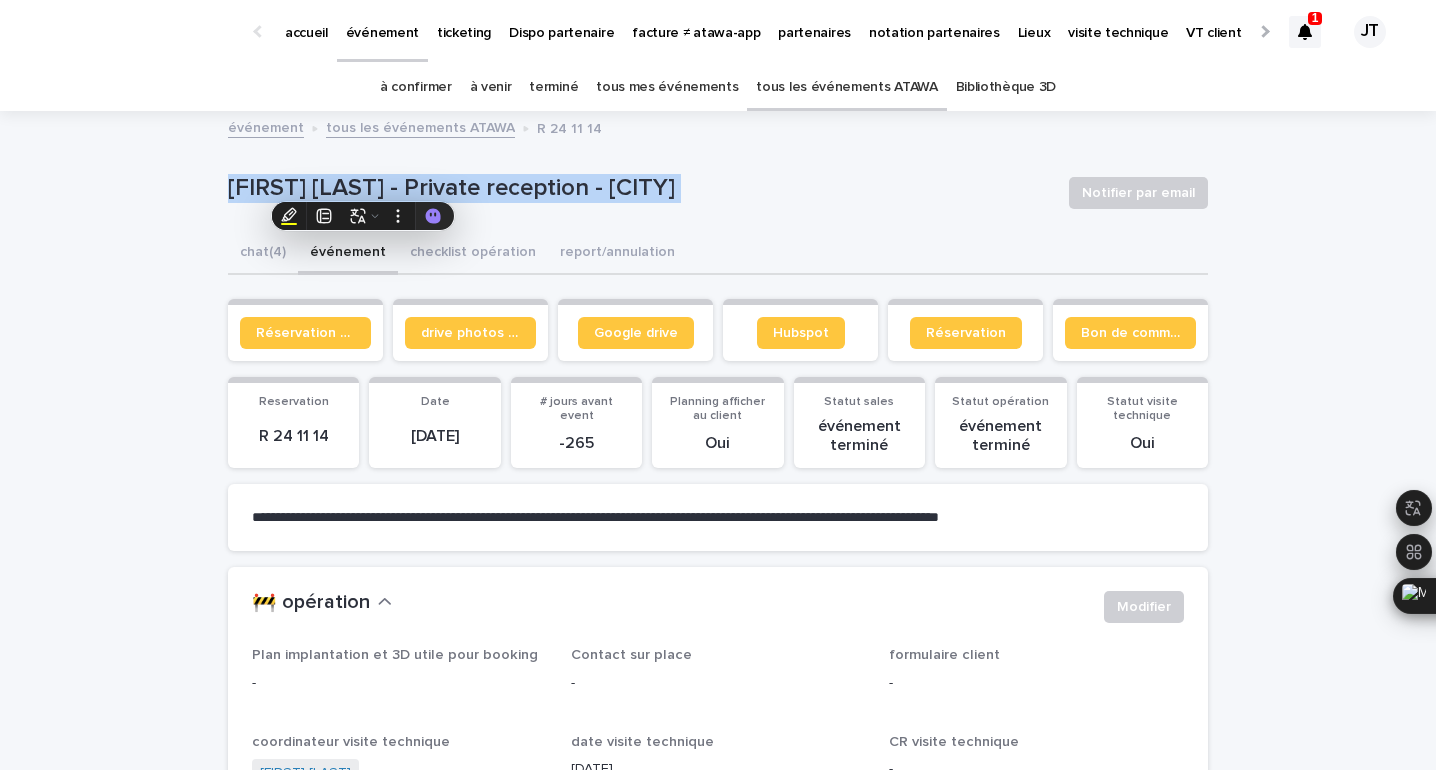 copy on "[FIRST] [LAST] - Private reception - [CITY] Notifier par email Sorry, there was an error saving your record. Please try again. Please fill out the required fields below." 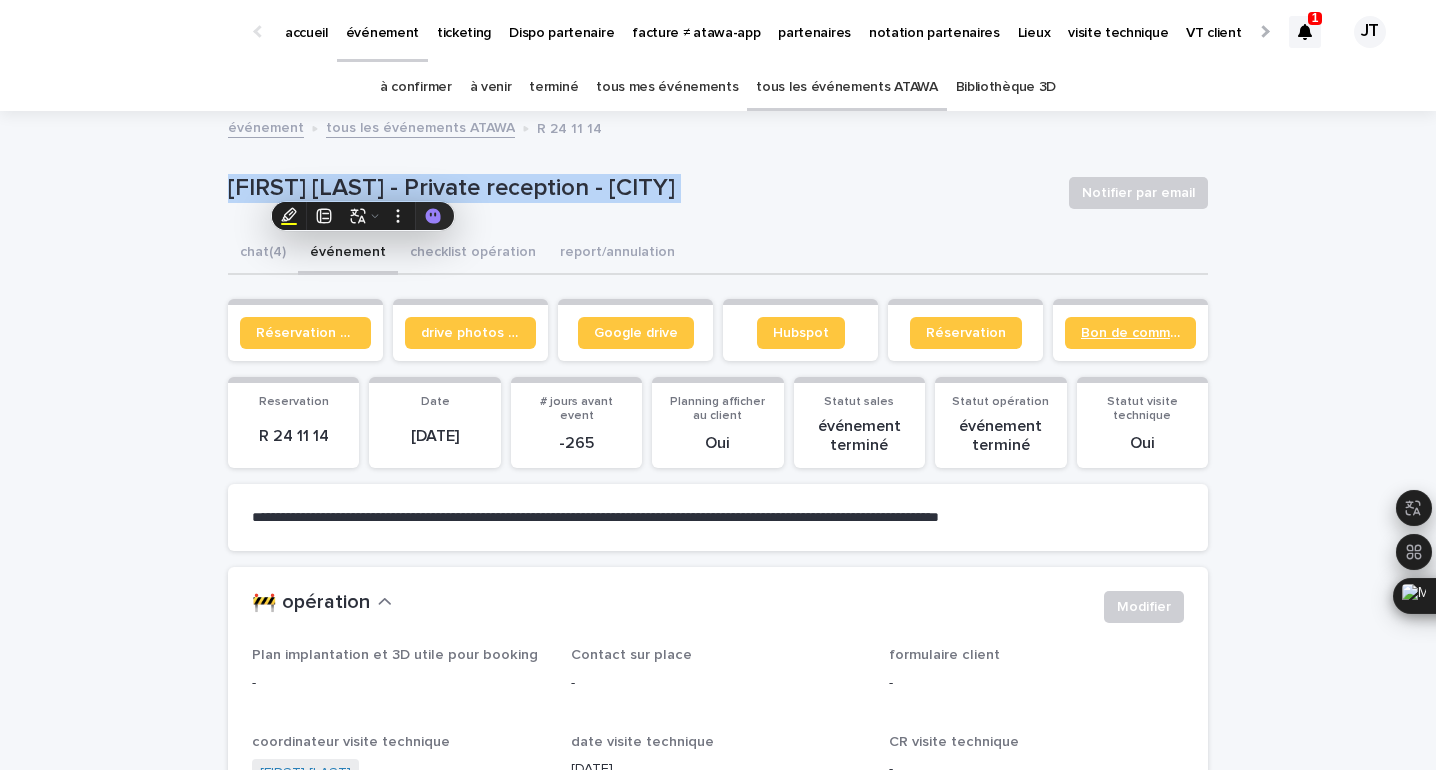 click on "Bon de commande" at bounding box center (1130, 333) 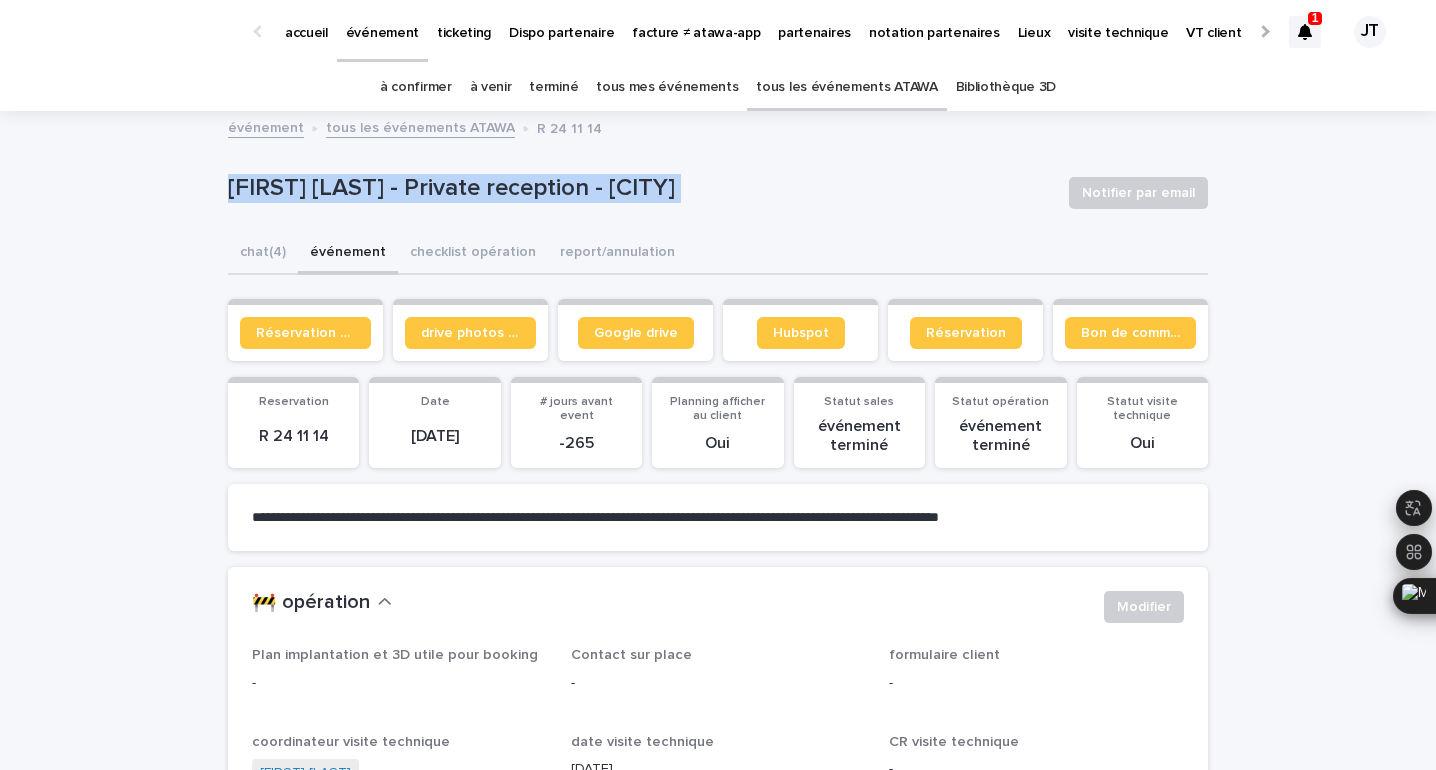 click on "tous les événements ATAWA" at bounding box center [846, 87] 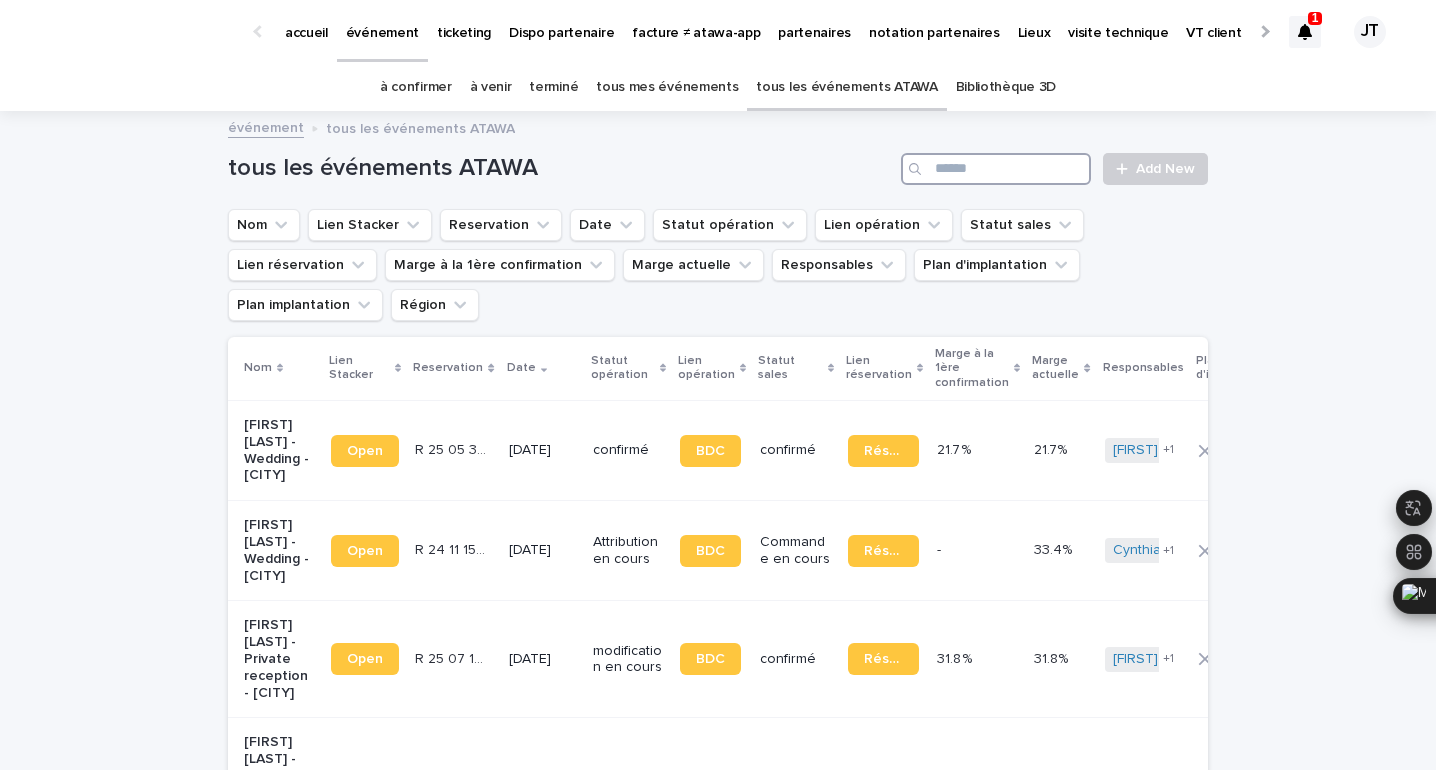 click at bounding box center [996, 169] 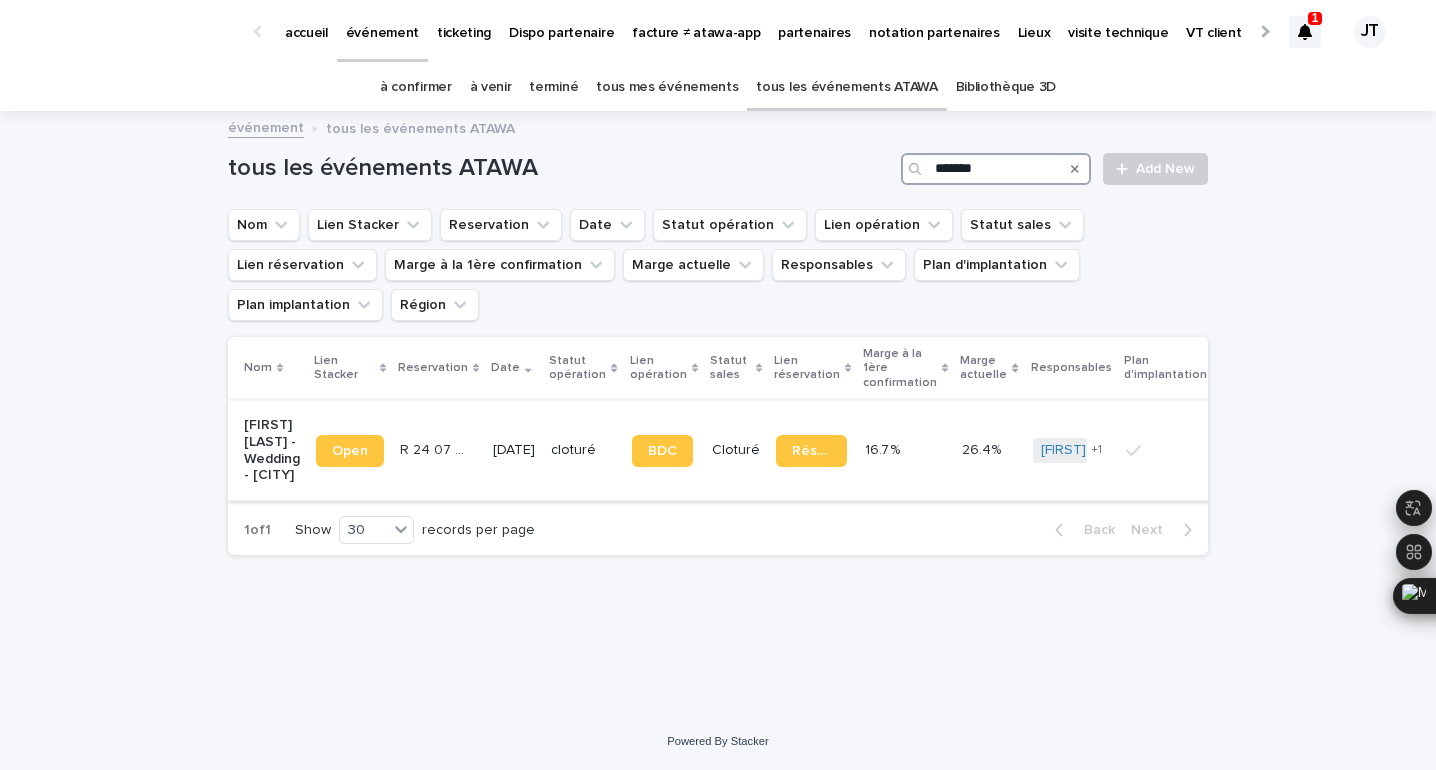 type on "*******" 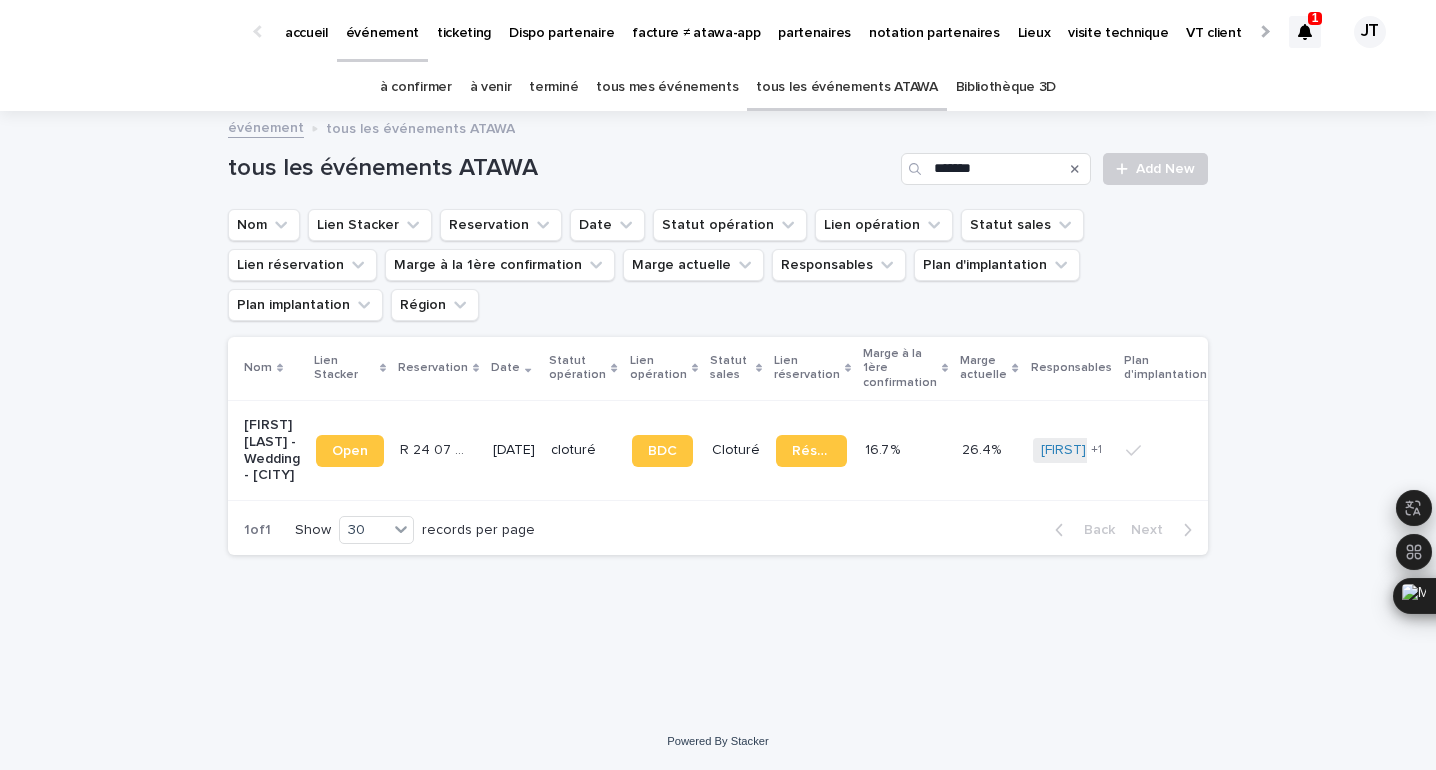 click on "[DATE]" at bounding box center [514, 450] 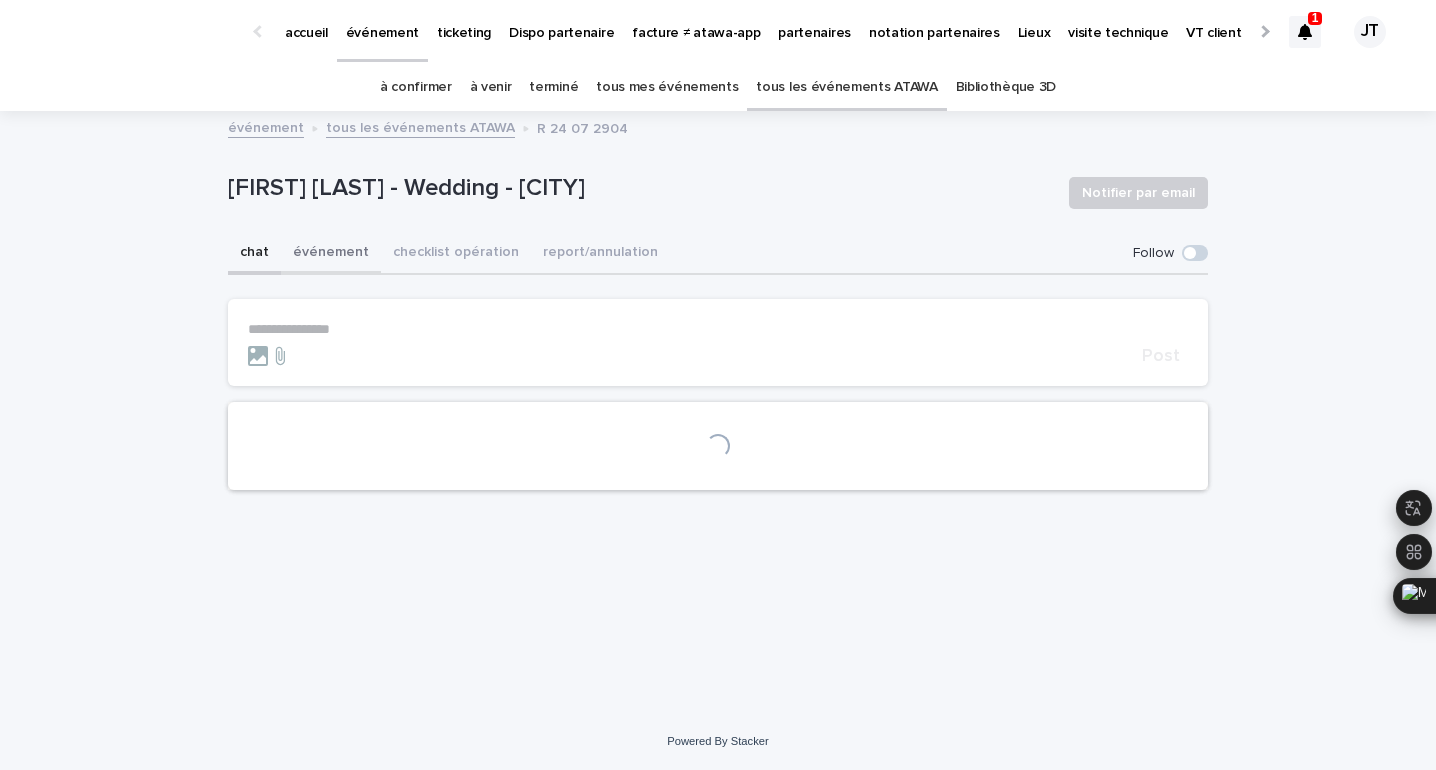 click on "événement" at bounding box center (331, 254) 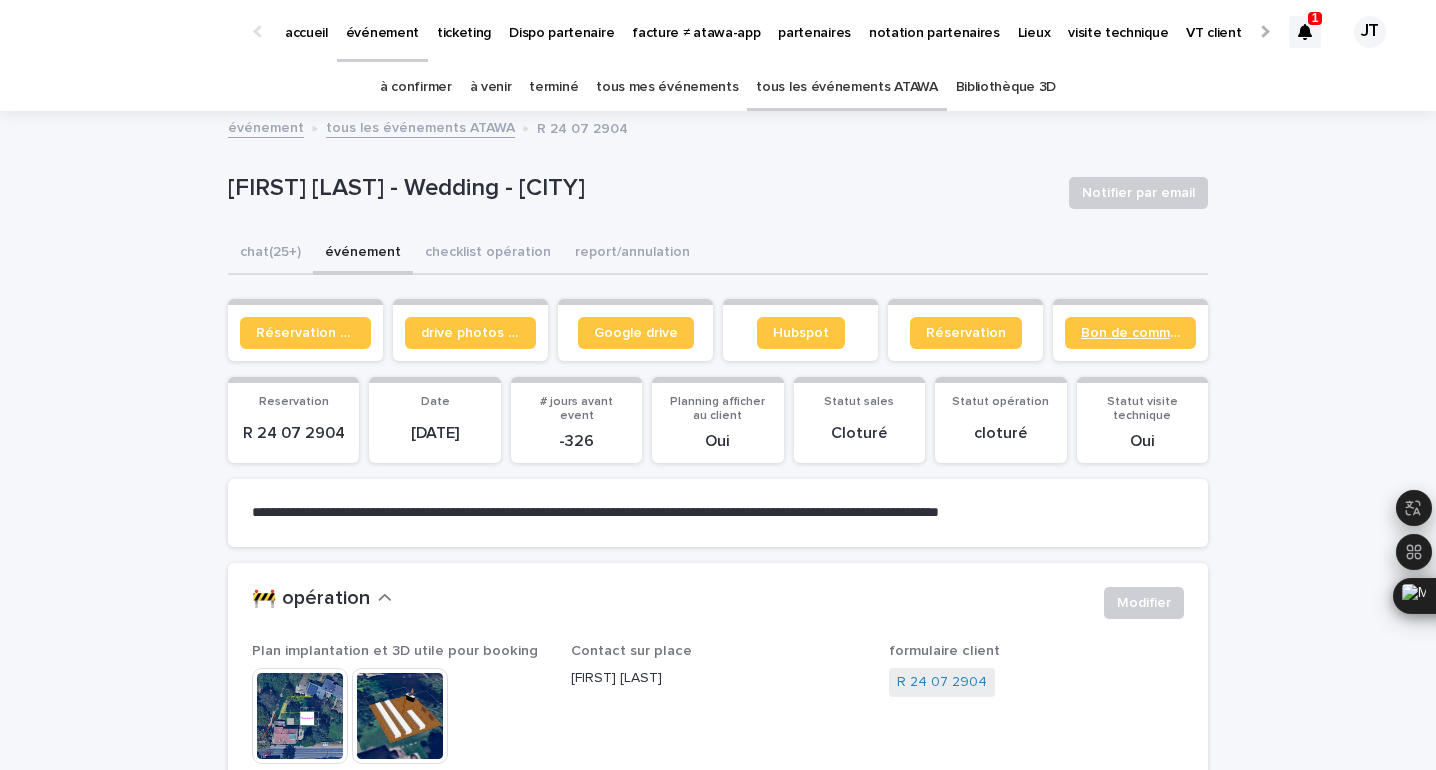 click on "Bon de commande" at bounding box center [1130, 333] 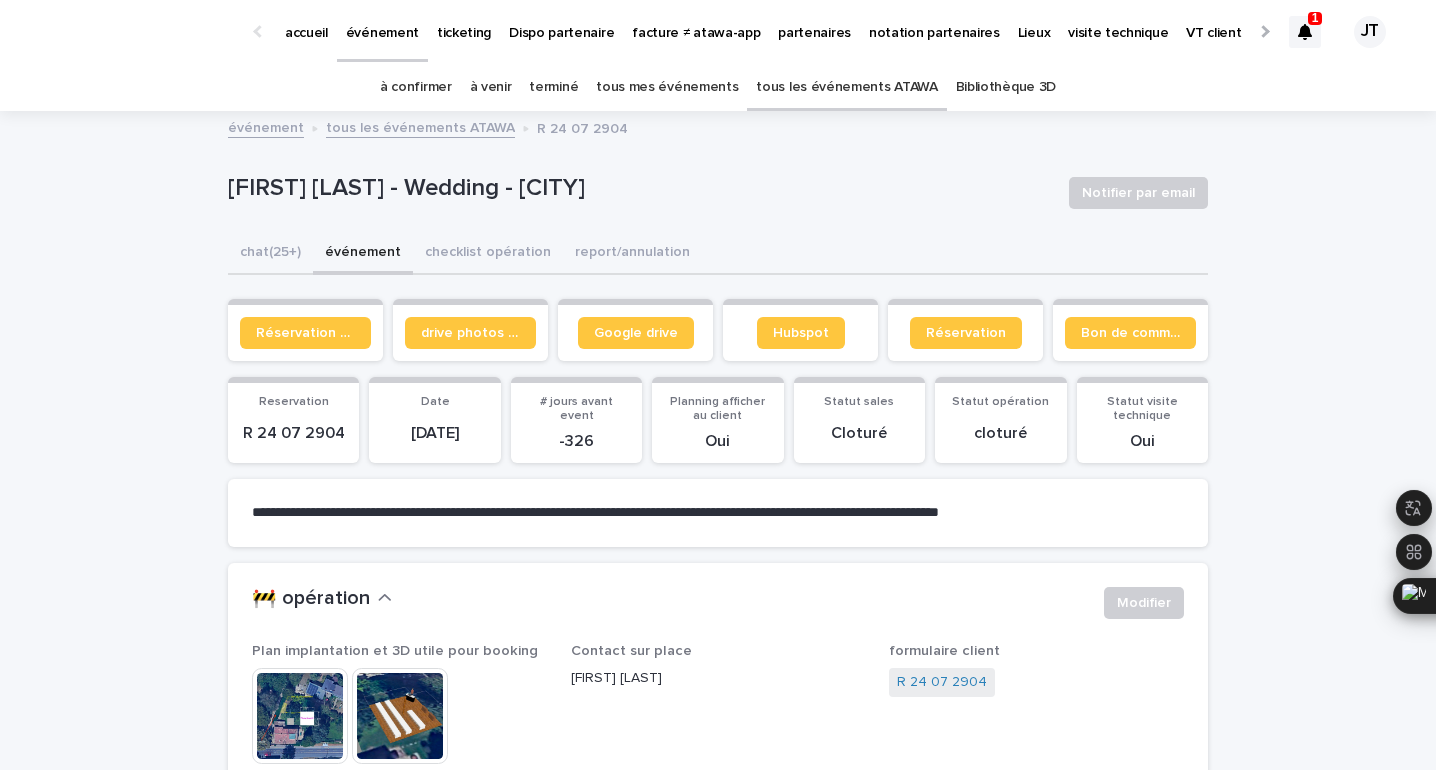 click on "[FIRST] [LAST] - Wedding - [CITY]" at bounding box center [640, 186] 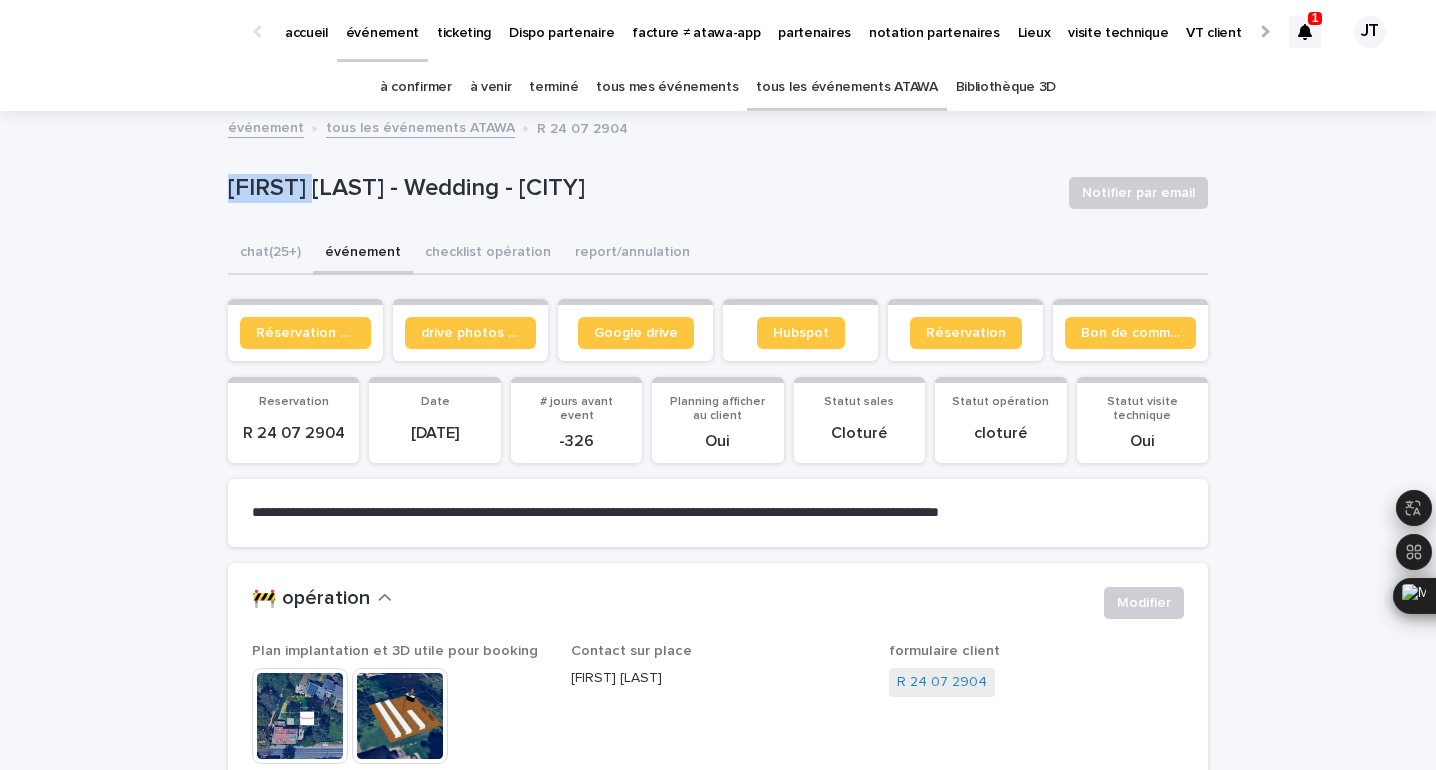 click on "[FIRST] [LAST] - Wedding - [CITY]" at bounding box center (640, 186) 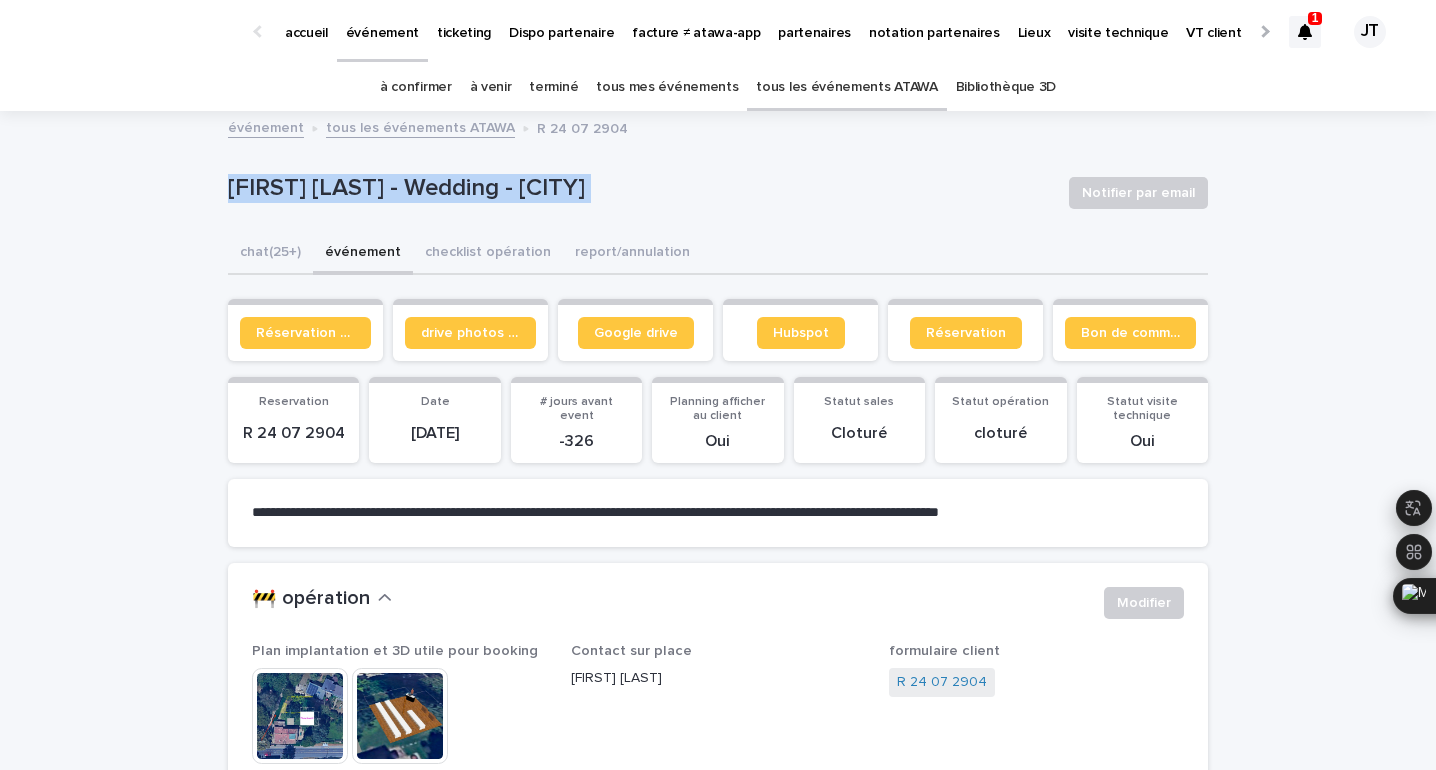 click on "[FIRST] [LAST] - Wedding - [CITY]" at bounding box center [640, 186] 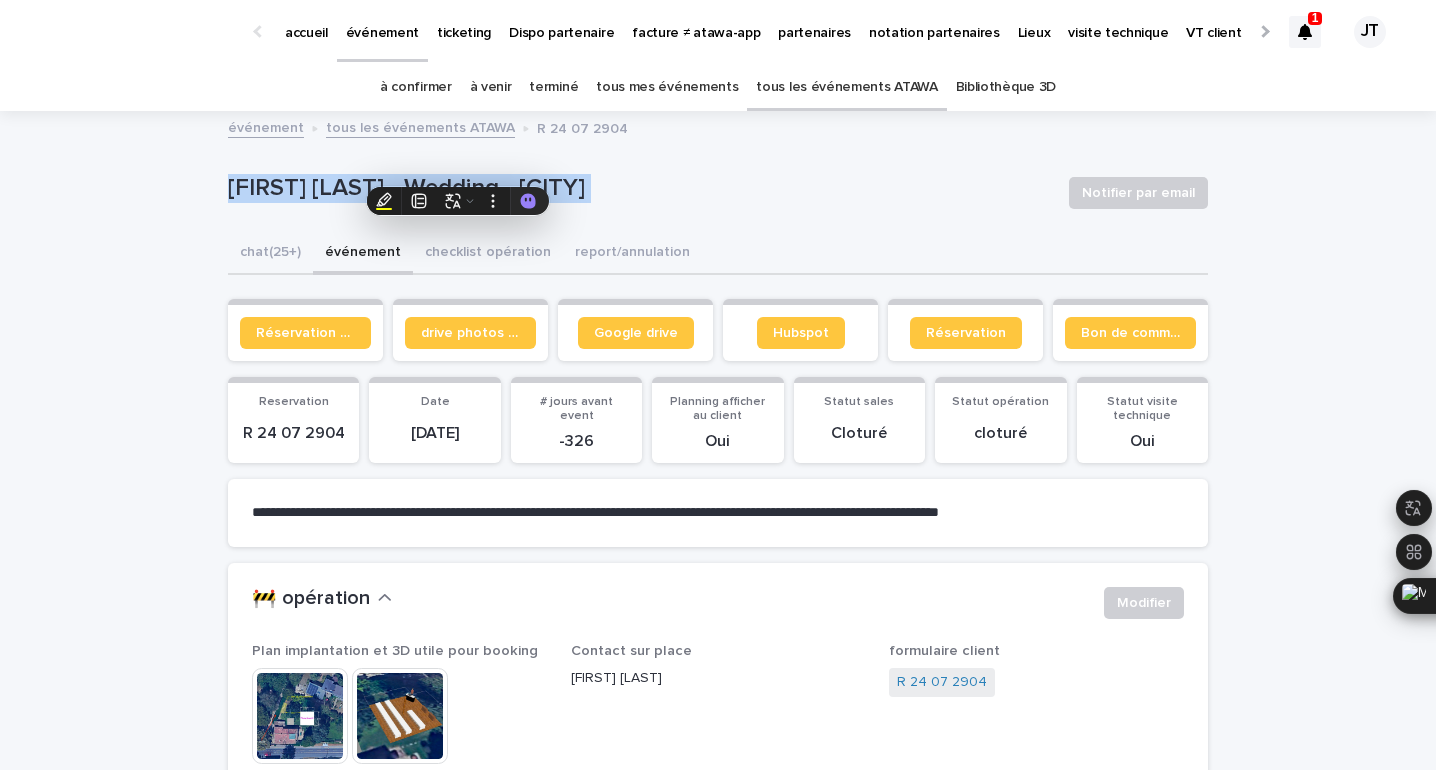 copy on "[FIRST] [LAST] - Wedding - [CITY] Notifier par email Sorry, there was an error saving your record. Please try again. Please fill out the required fields below." 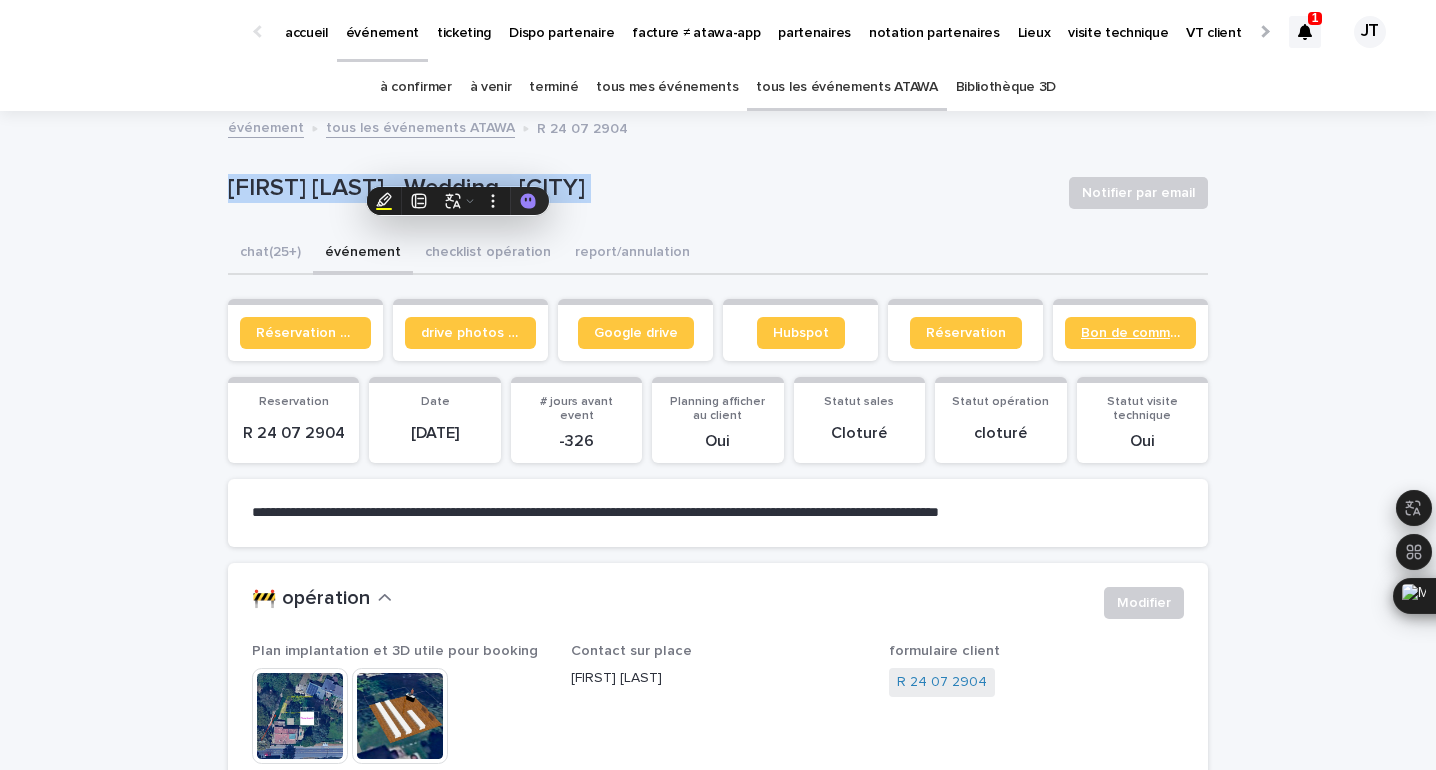 click on "Bon de commande" at bounding box center [1130, 333] 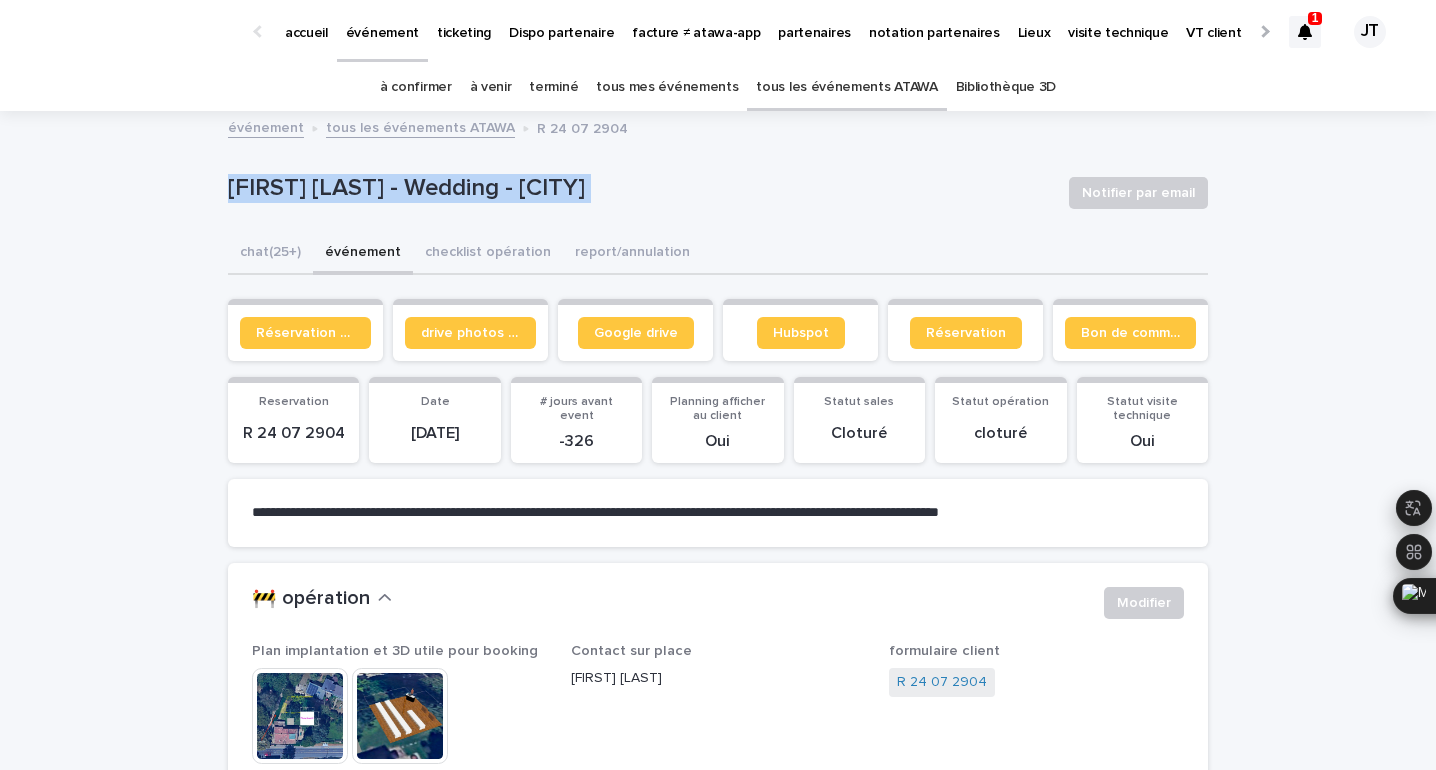 click on "tous les événements ATAWA" at bounding box center [846, 87] 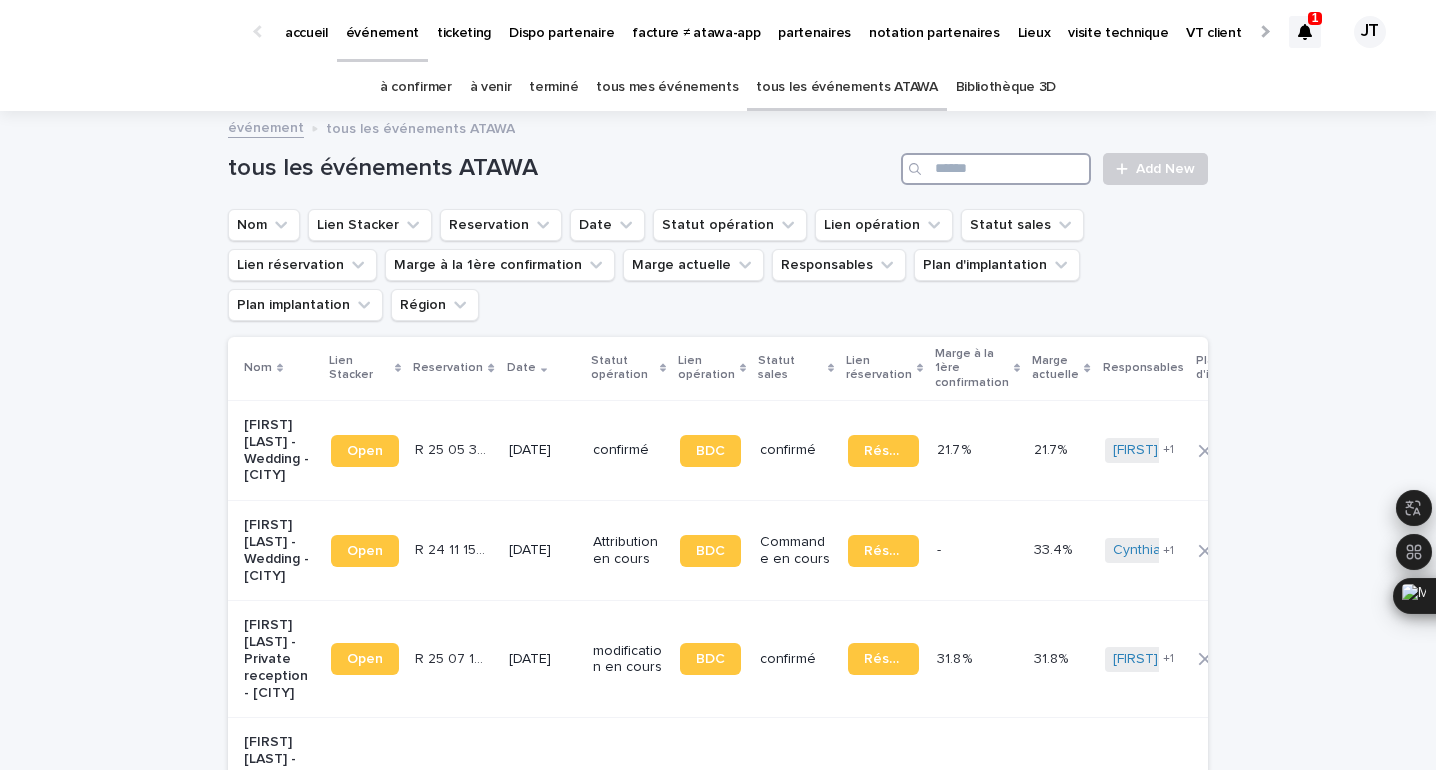 click at bounding box center (996, 169) 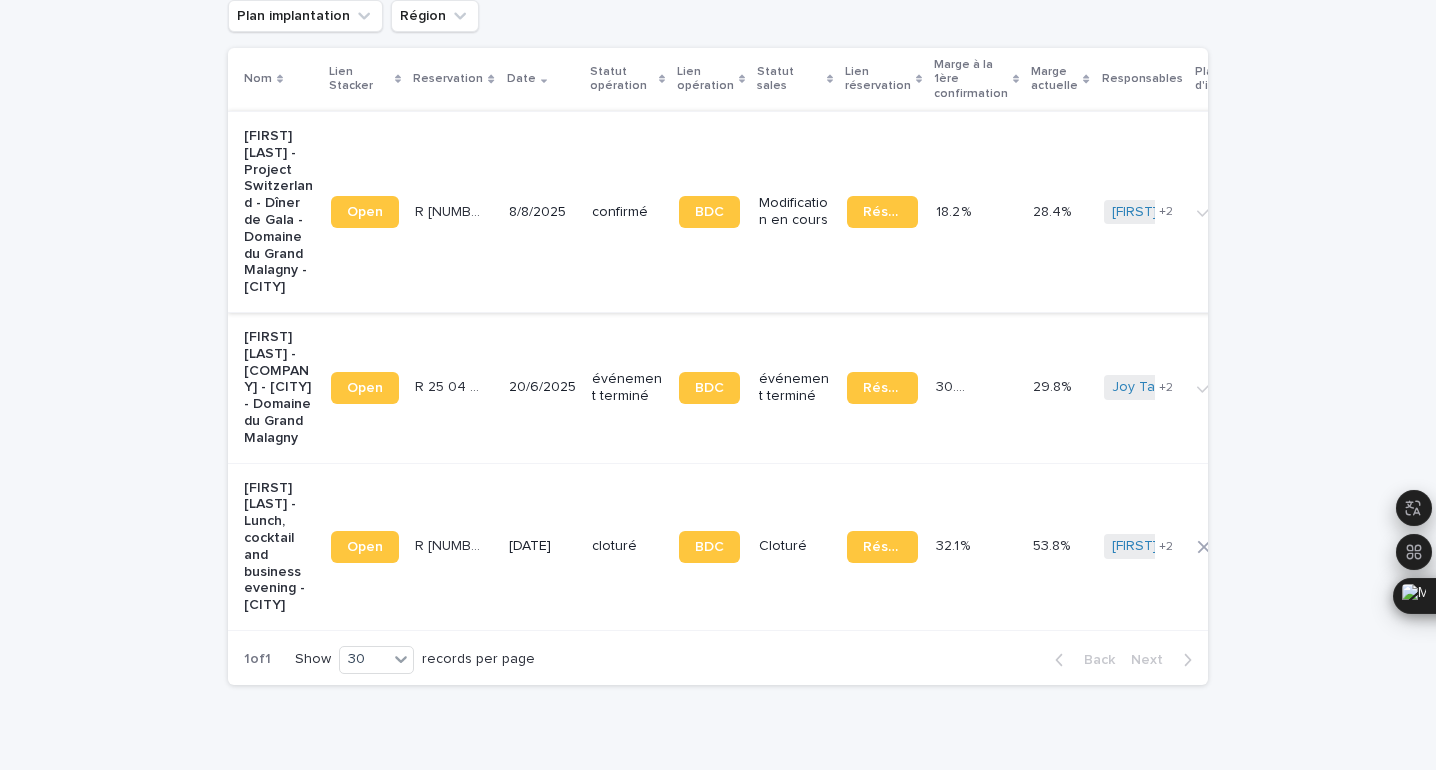 scroll, scrollTop: 258, scrollLeft: 0, axis: vertical 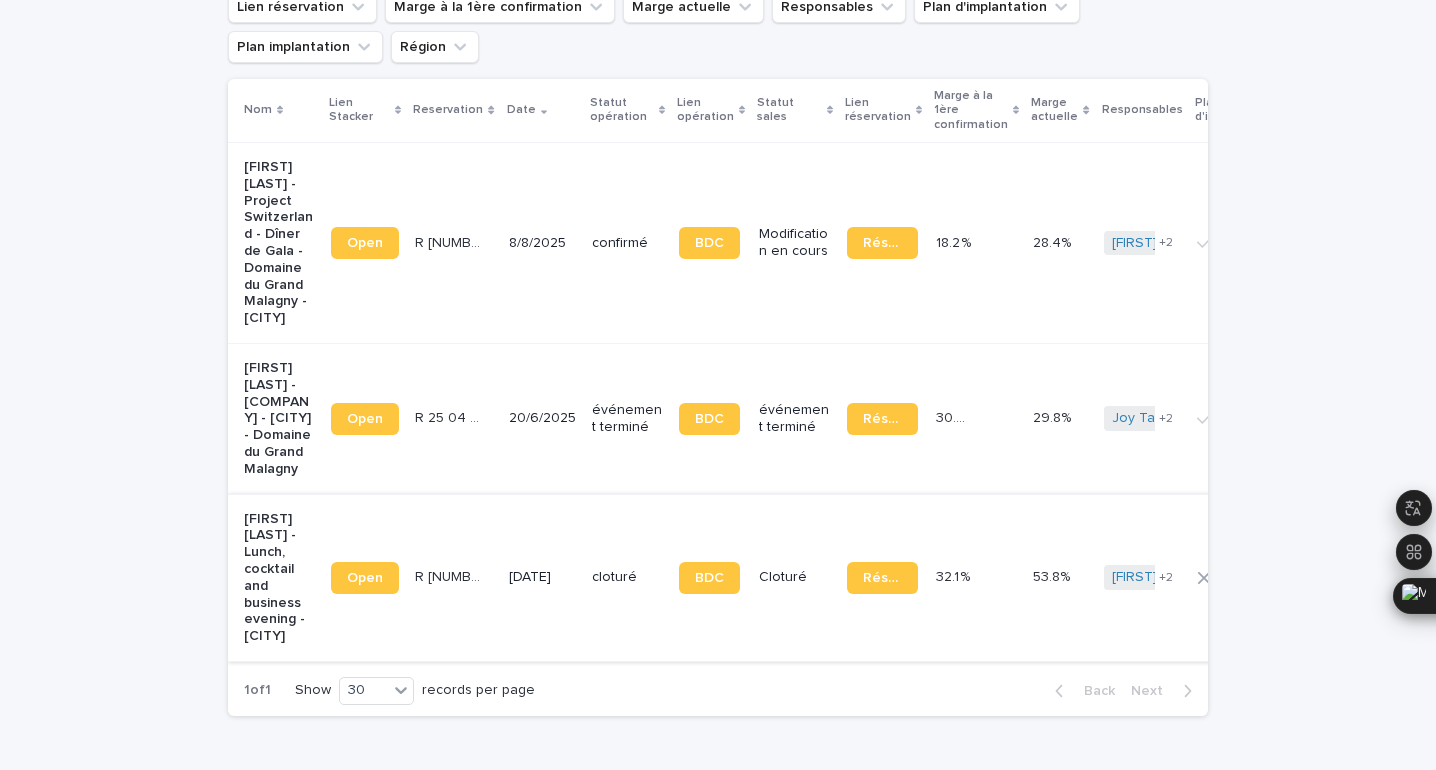 type on "*******" 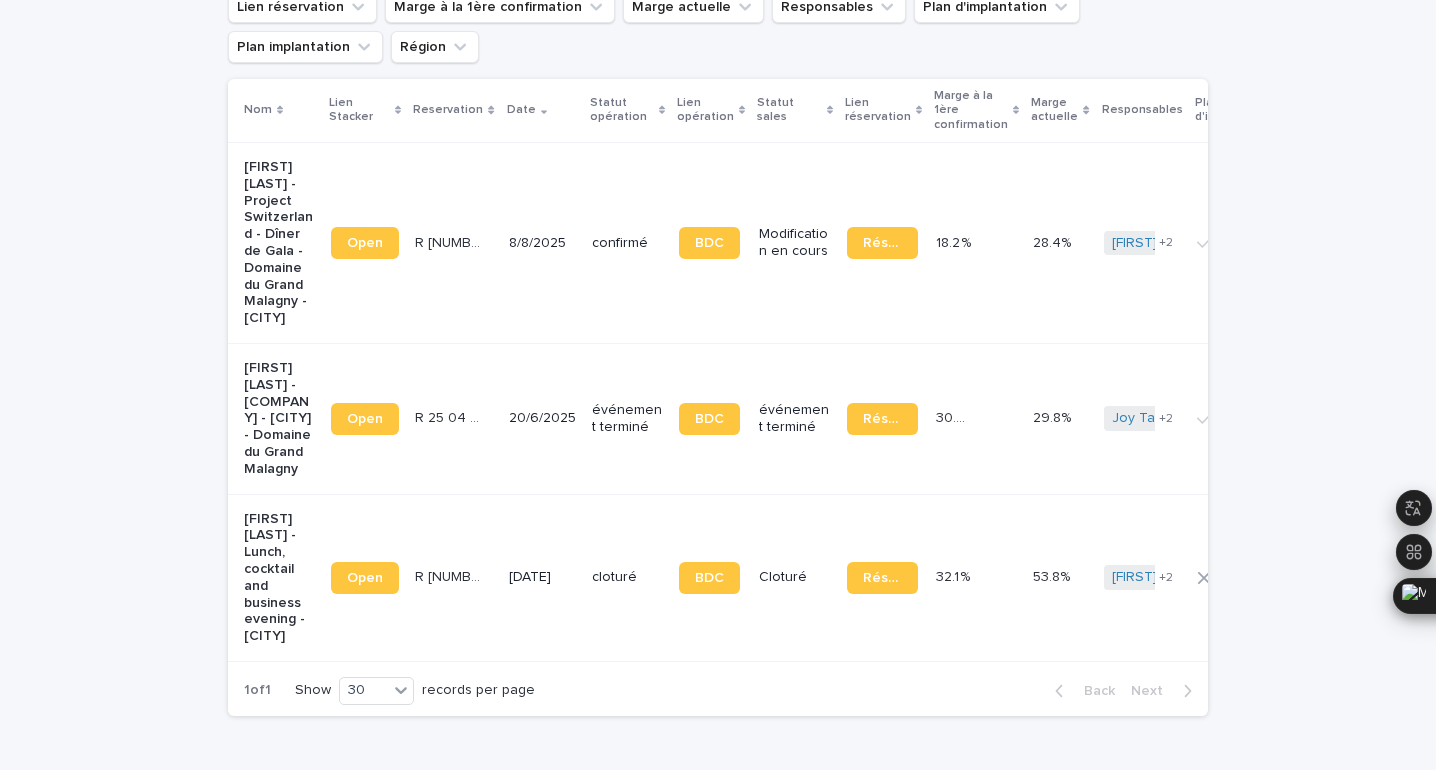 click on "cloturé" at bounding box center [627, 577] 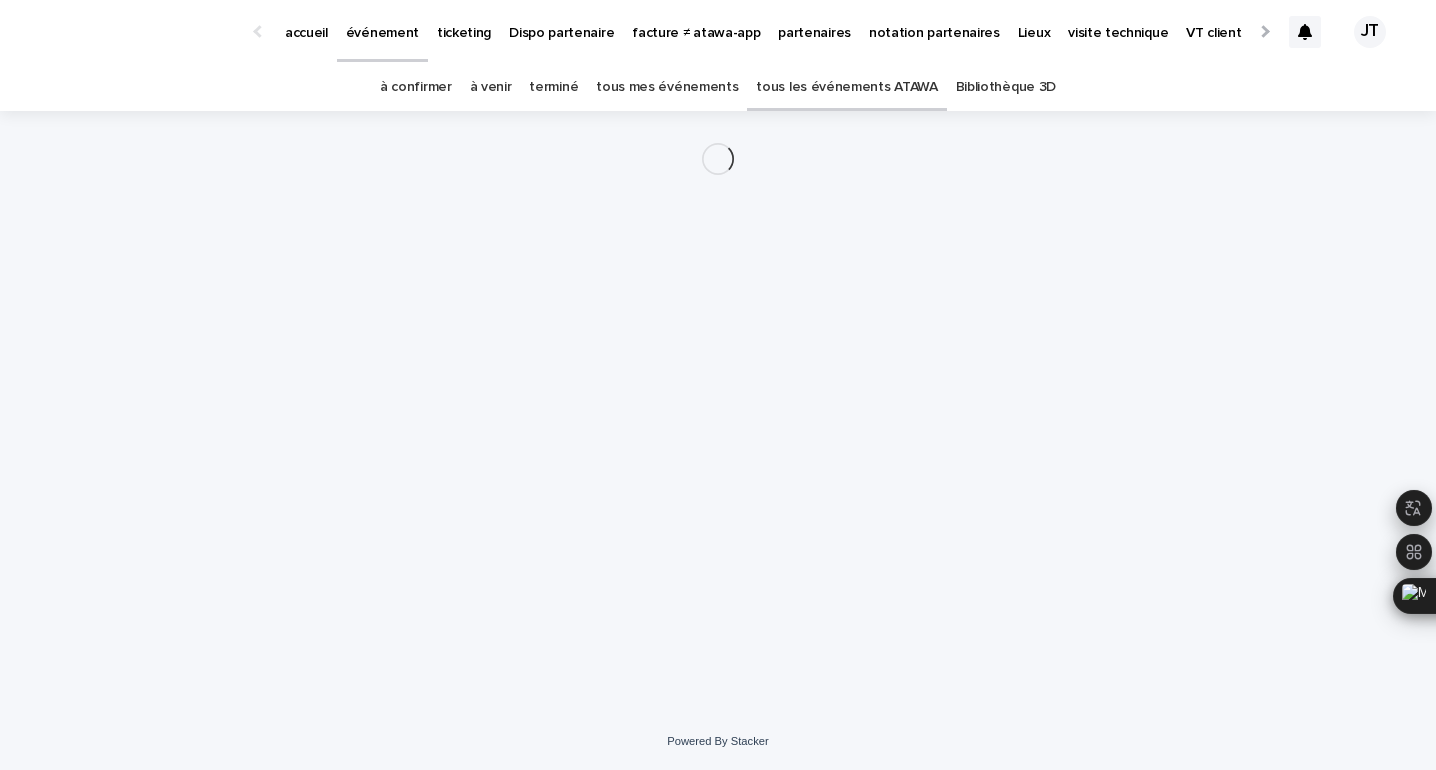 scroll, scrollTop: 0, scrollLeft: 0, axis: both 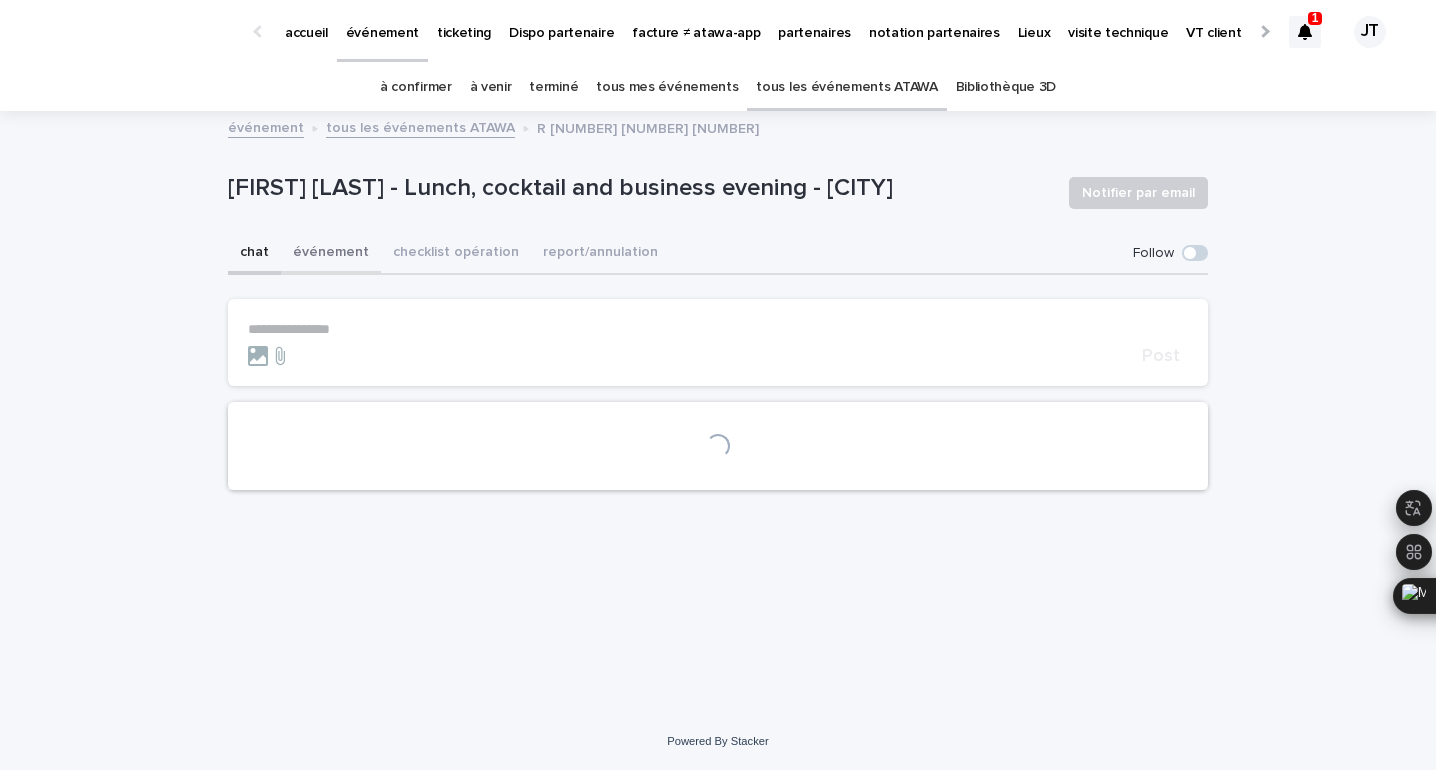 click on "événement" at bounding box center (331, 254) 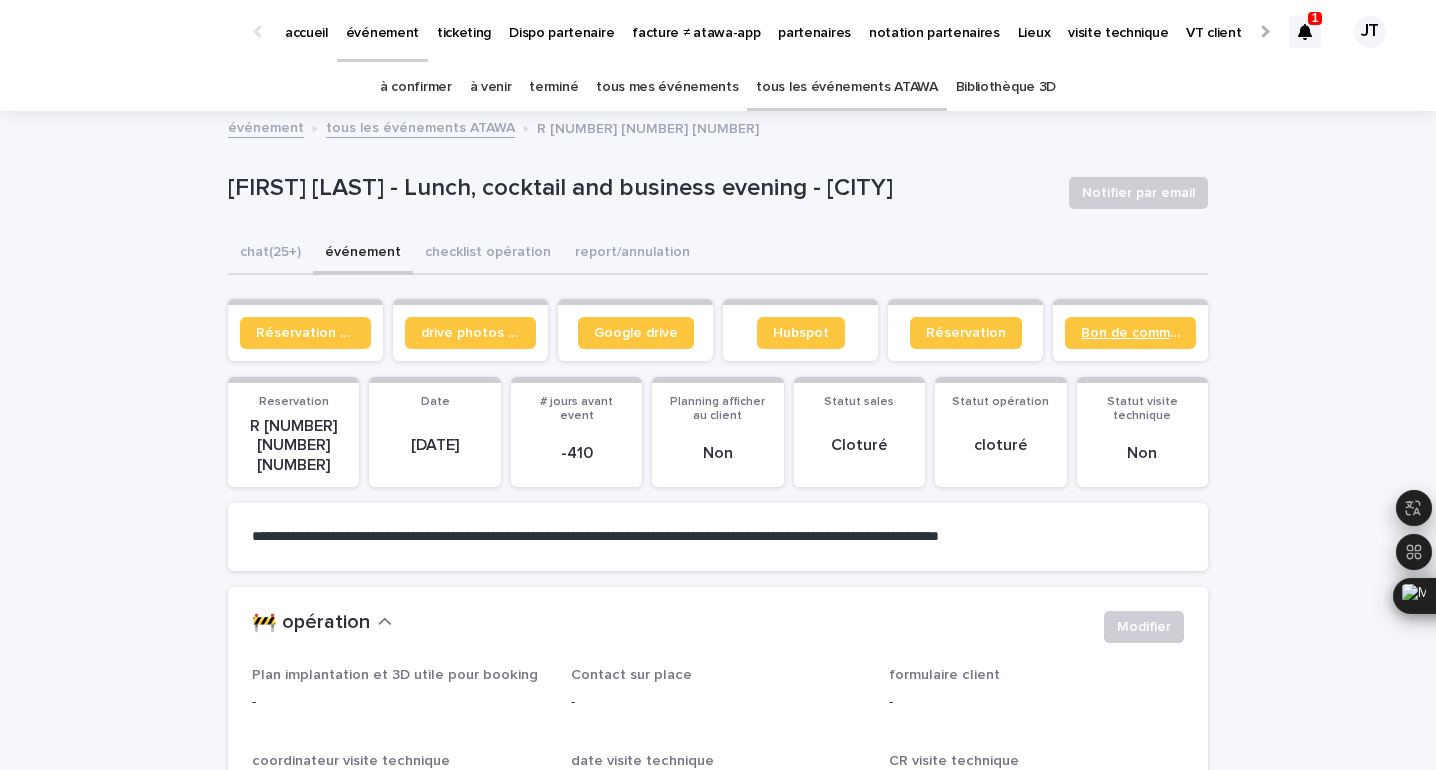 click on "Bon de commande" at bounding box center [1130, 333] 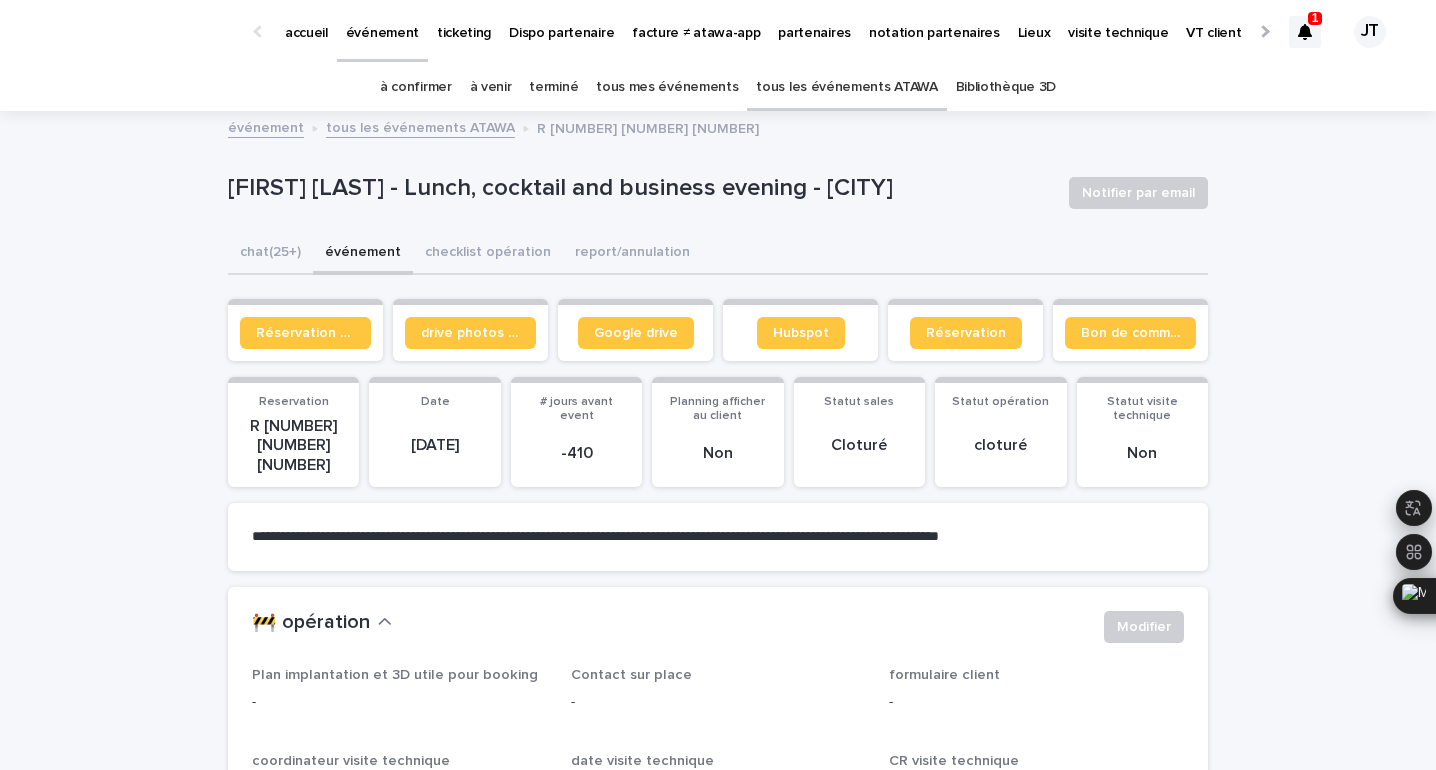click on "[FIRST] [LAST] - Lunch, cocktail and business evening - [CITY]" at bounding box center [640, 188] 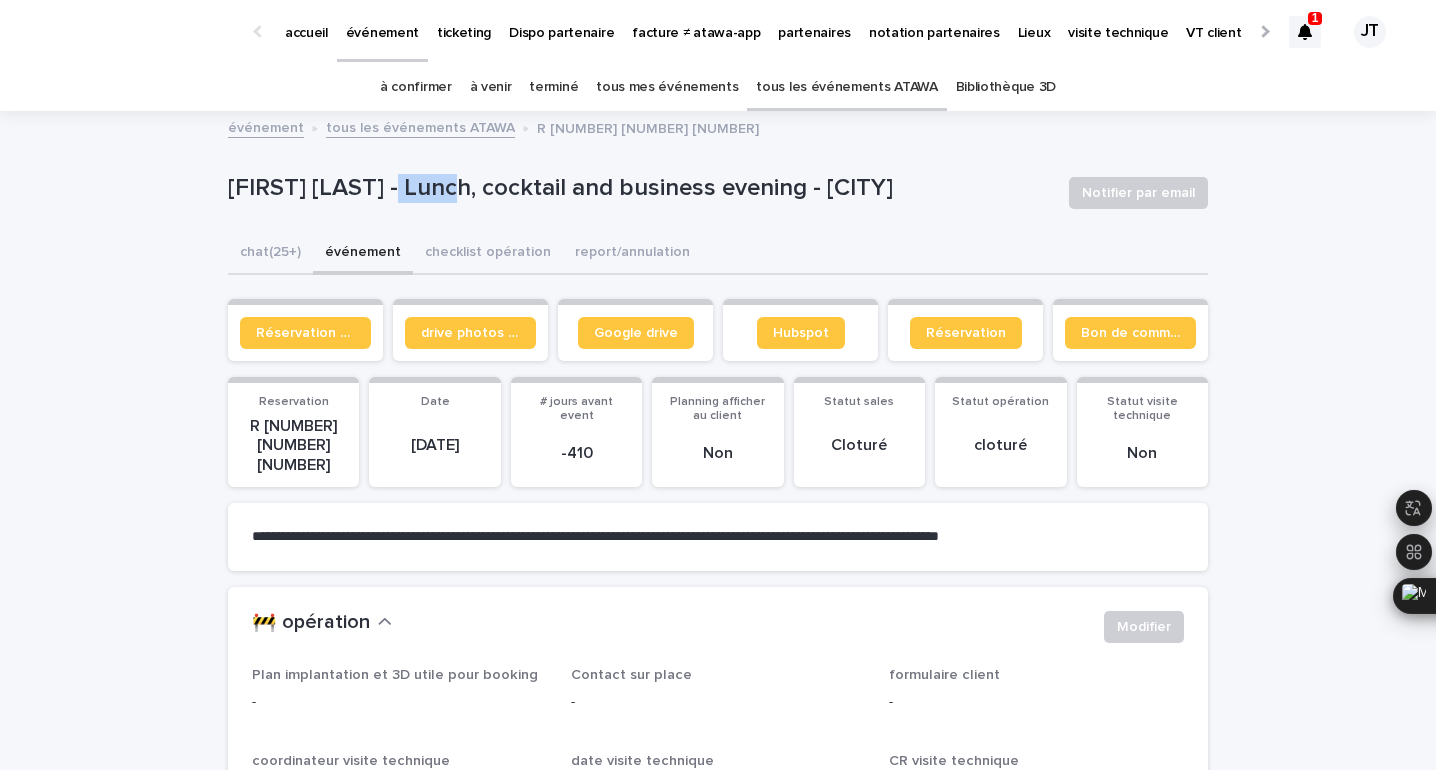 click on "[FIRST] [LAST] - Lunch, cocktail and business evening - [CITY]" at bounding box center (640, 188) 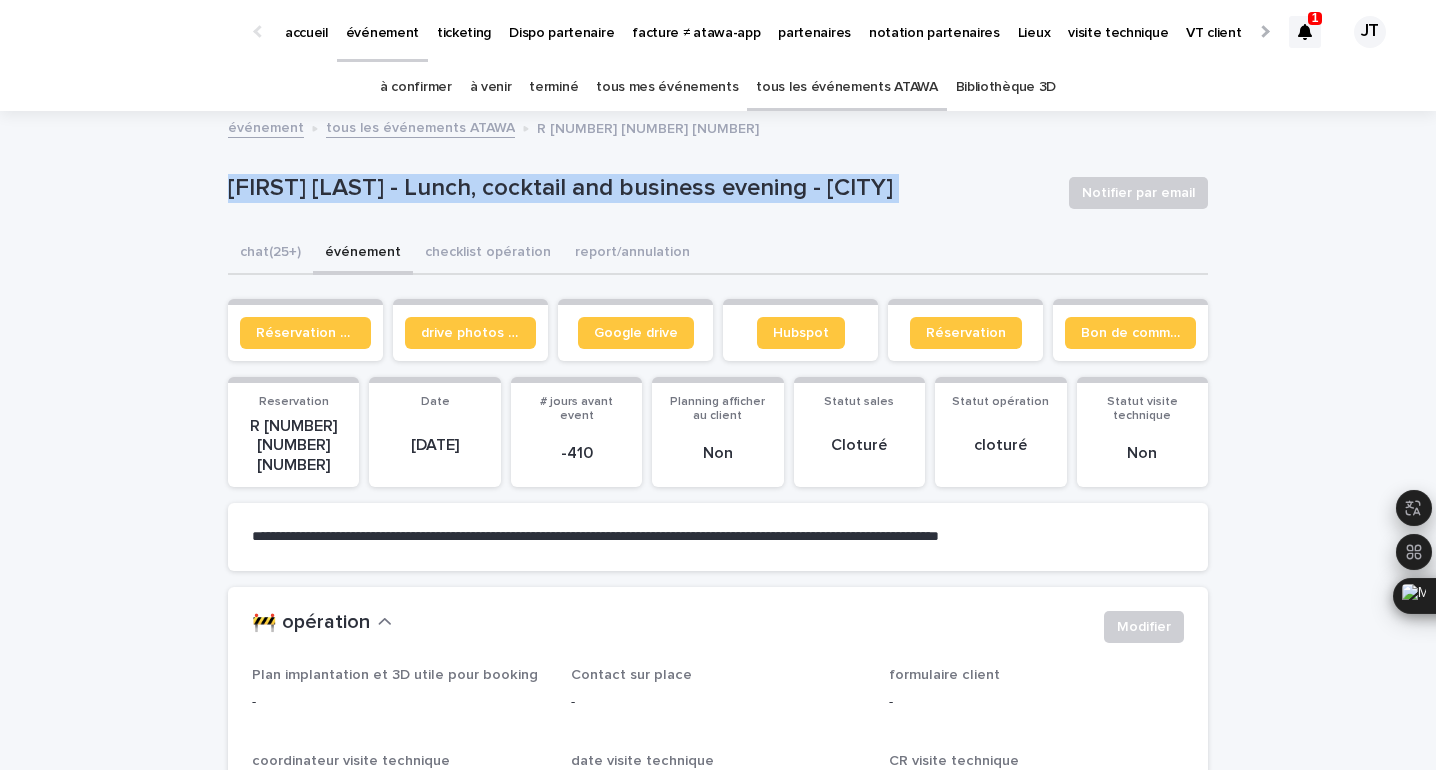 click on "[FIRST] [LAST] - Lunch, cocktail and business evening - [CITY]" at bounding box center (640, 188) 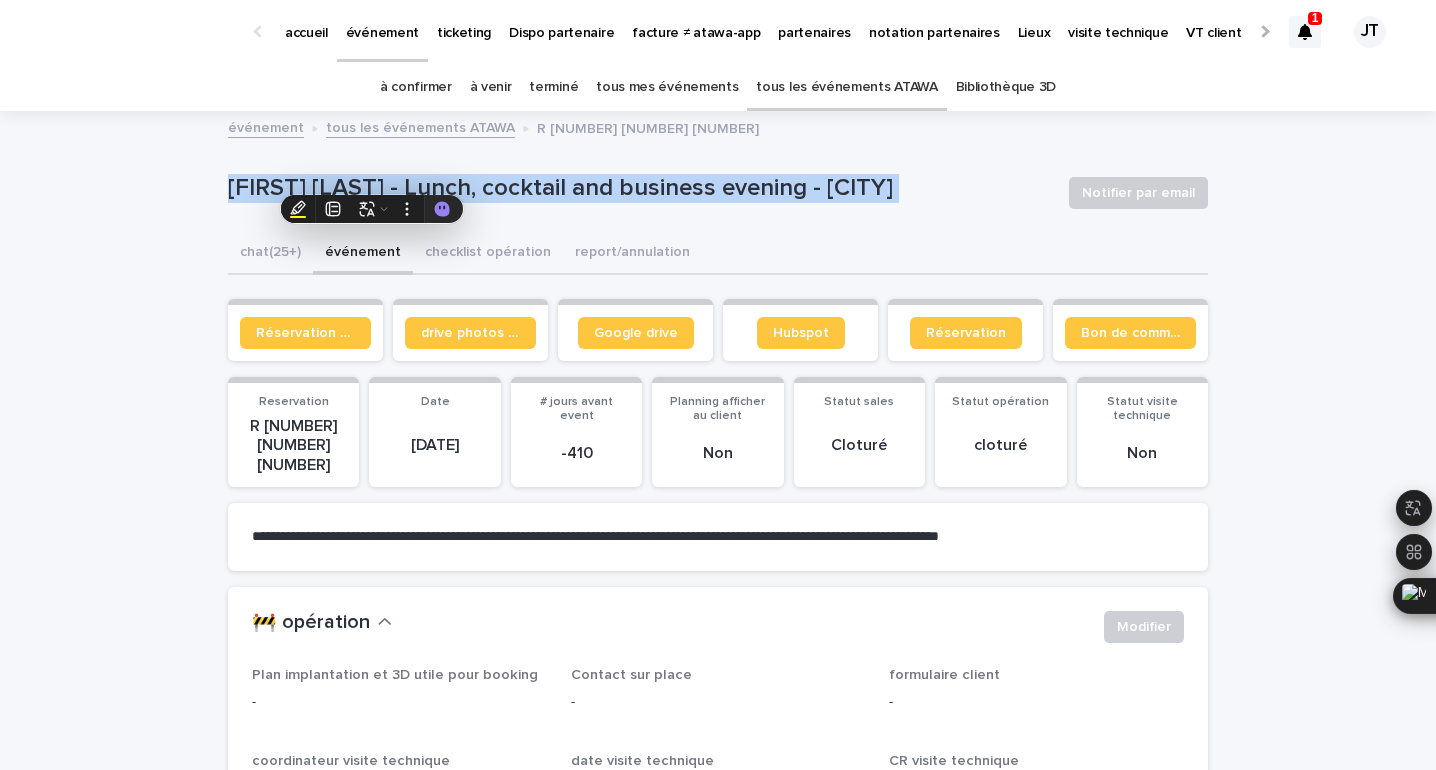 copy on "[FIRST] [LAST] - Lunch, cocktail and business evening - [CITY], Suisse Notifier par email Sorry, there was an error saving your record. Please try again. Please fill out the required fields below." 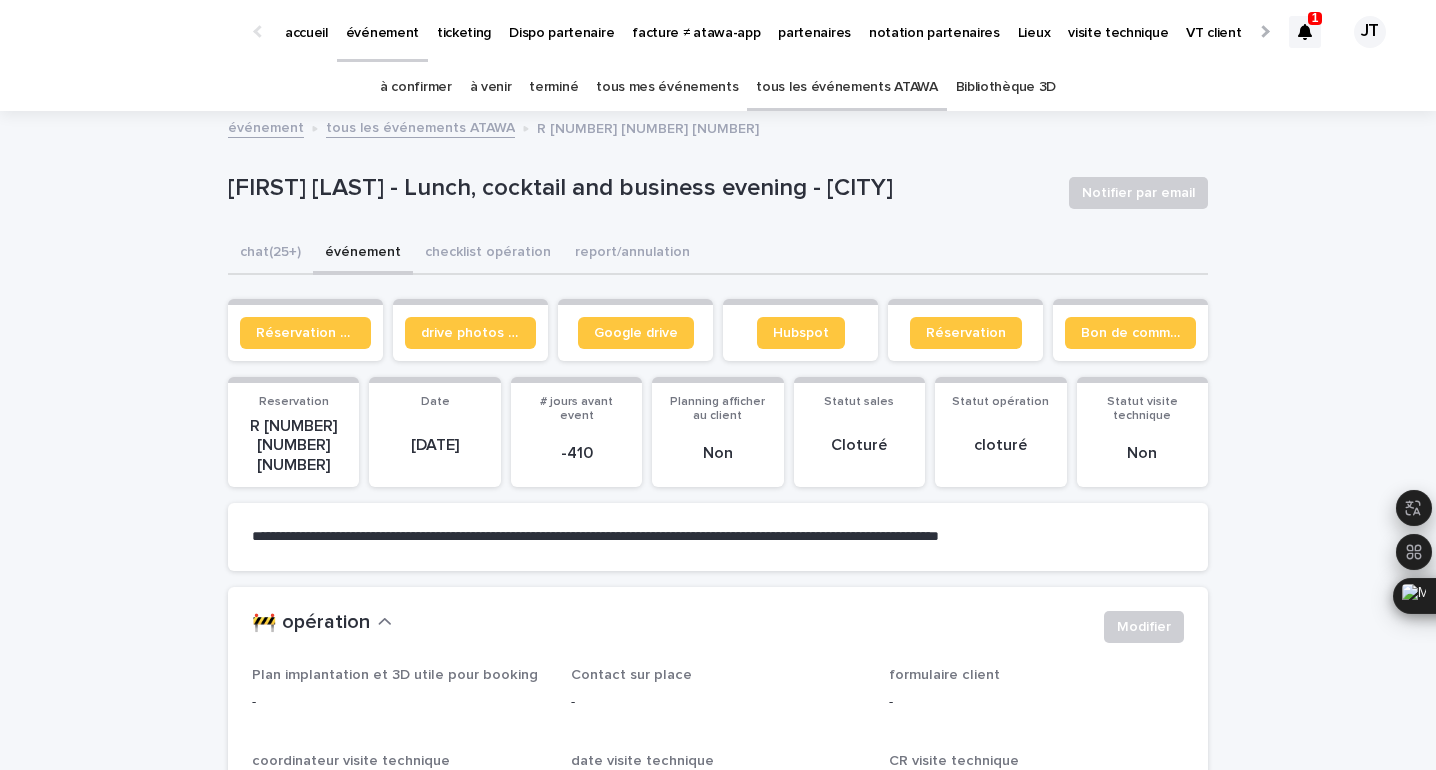 click 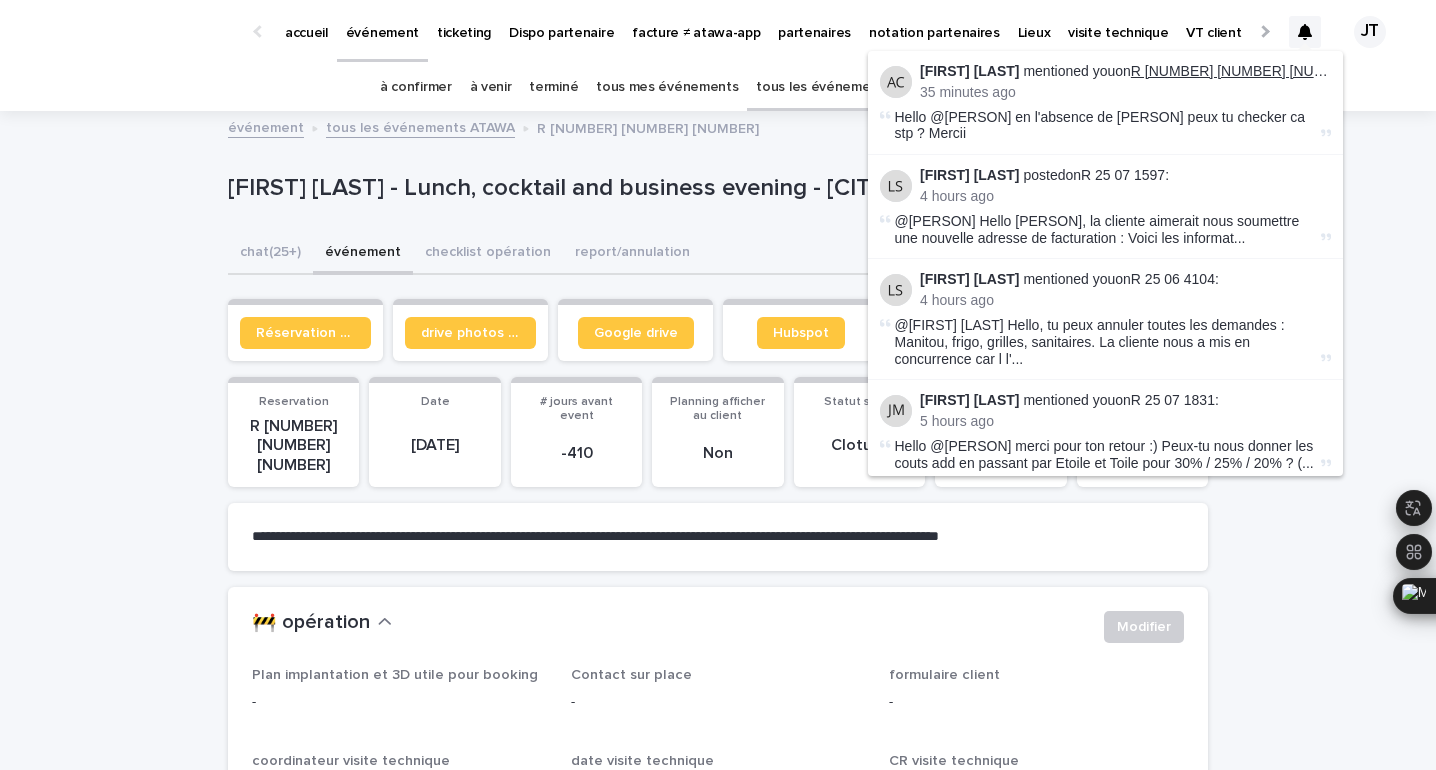 click on "R [NUMBER] [NUMBER] [NUMBER]" at bounding box center [1244, 71] 